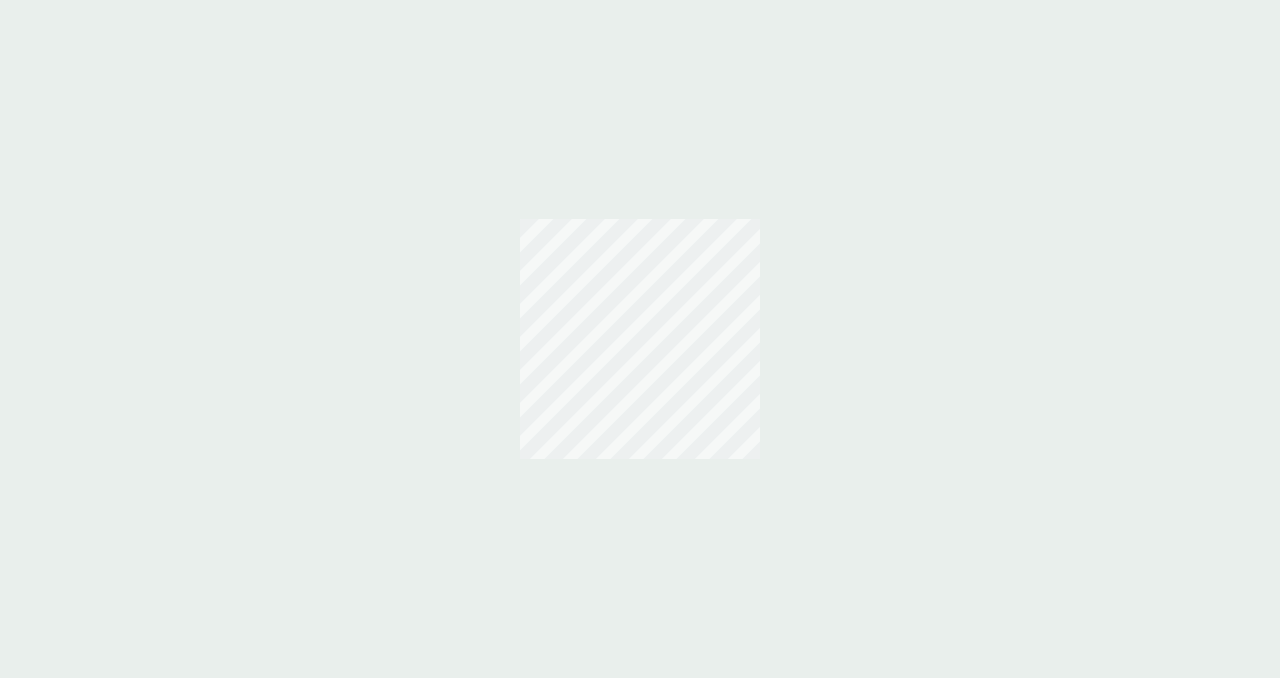 scroll, scrollTop: 0, scrollLeft: 0, axis: both 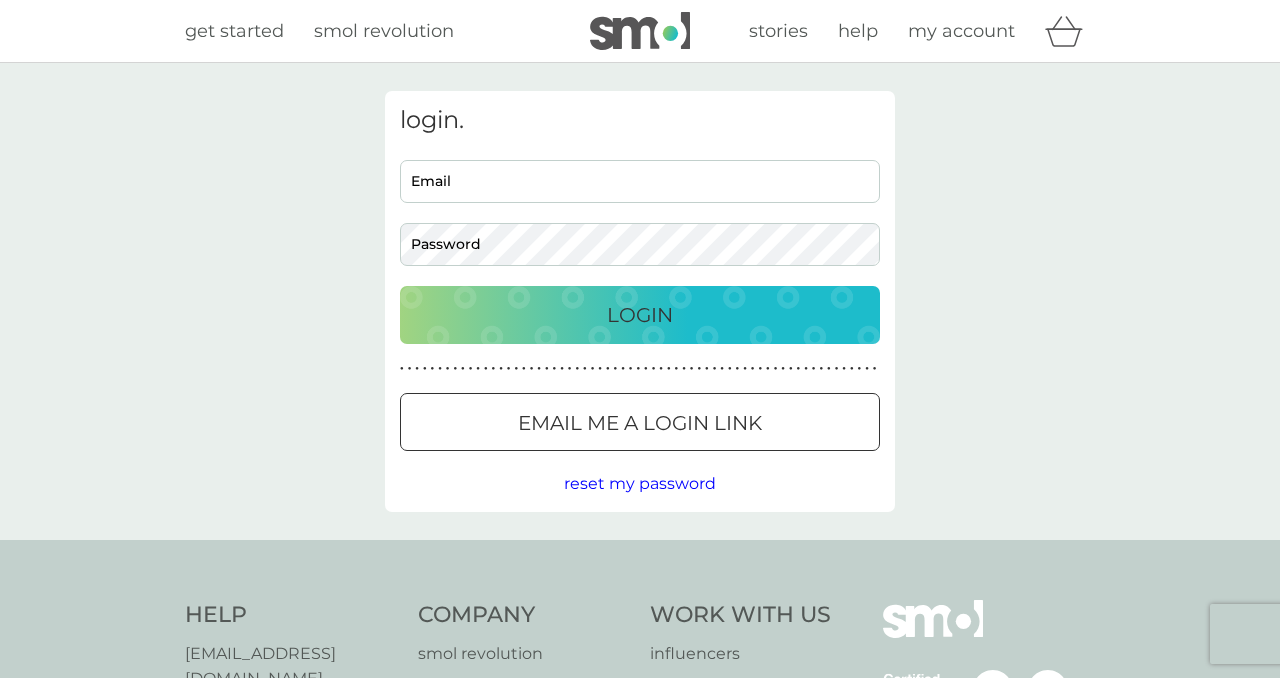type on "[PERSON_NAME][EMAIL_ADDRESS][DOMAIN_NAME]" 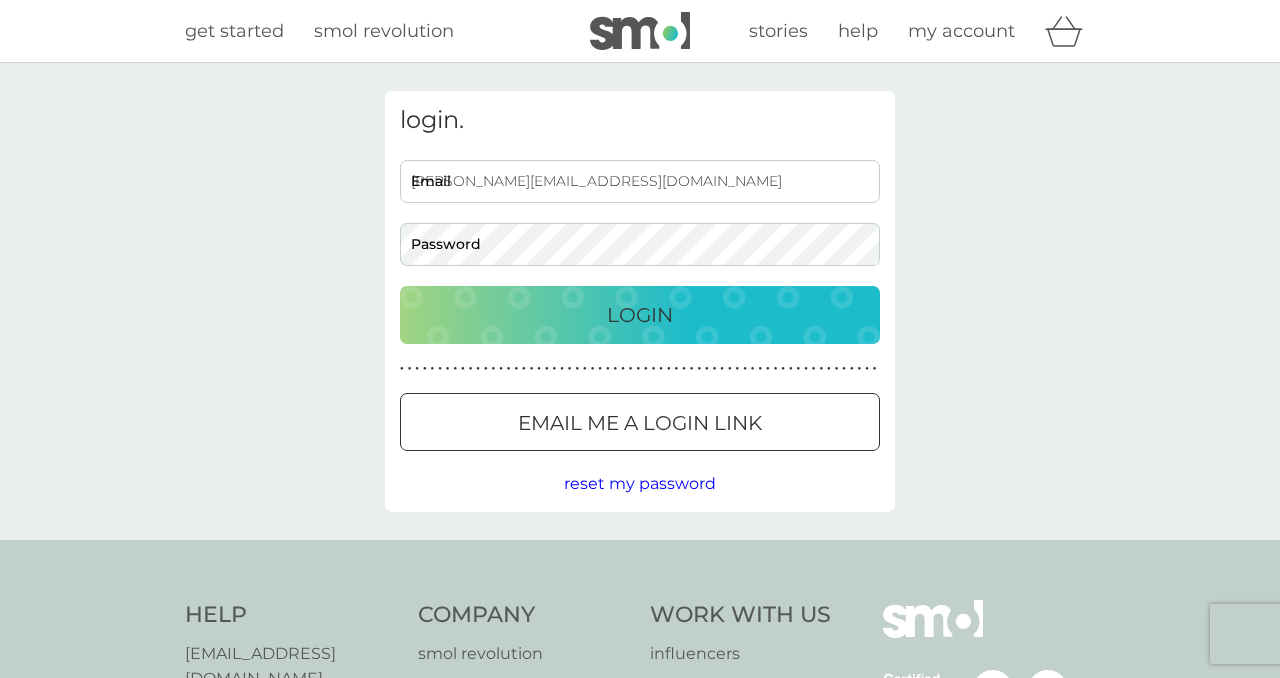 click on "Login" at bounding box center [640, 315] 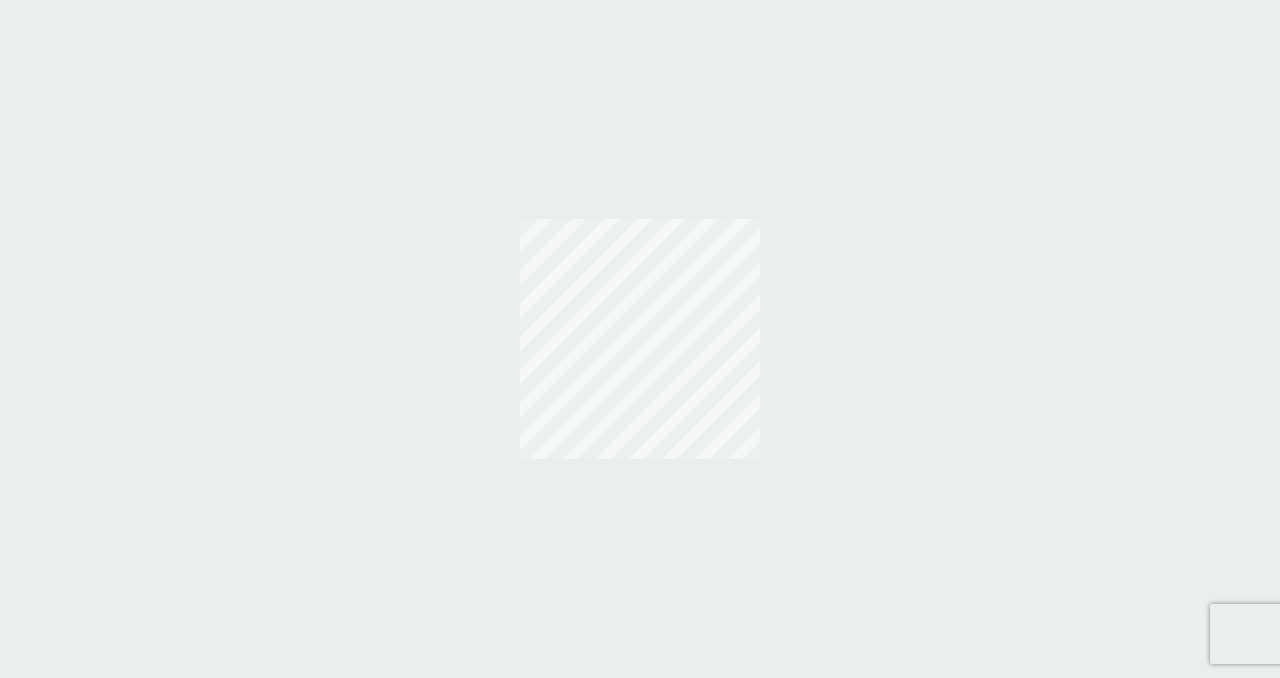 scroll, scrollTop: 0, scrollLeft: 0, axis: both 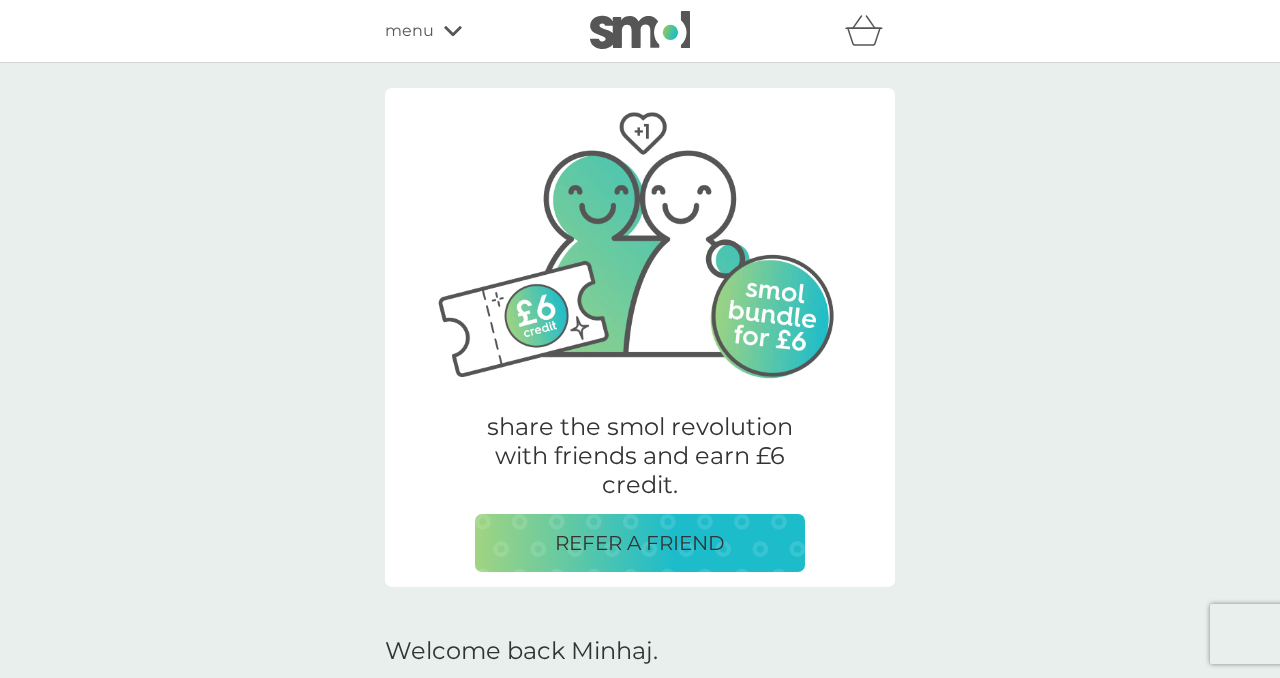 click on "share the smol revolution with friends and earn £6 credit. REFER A FRIEND" at bounding box center (640, 337) 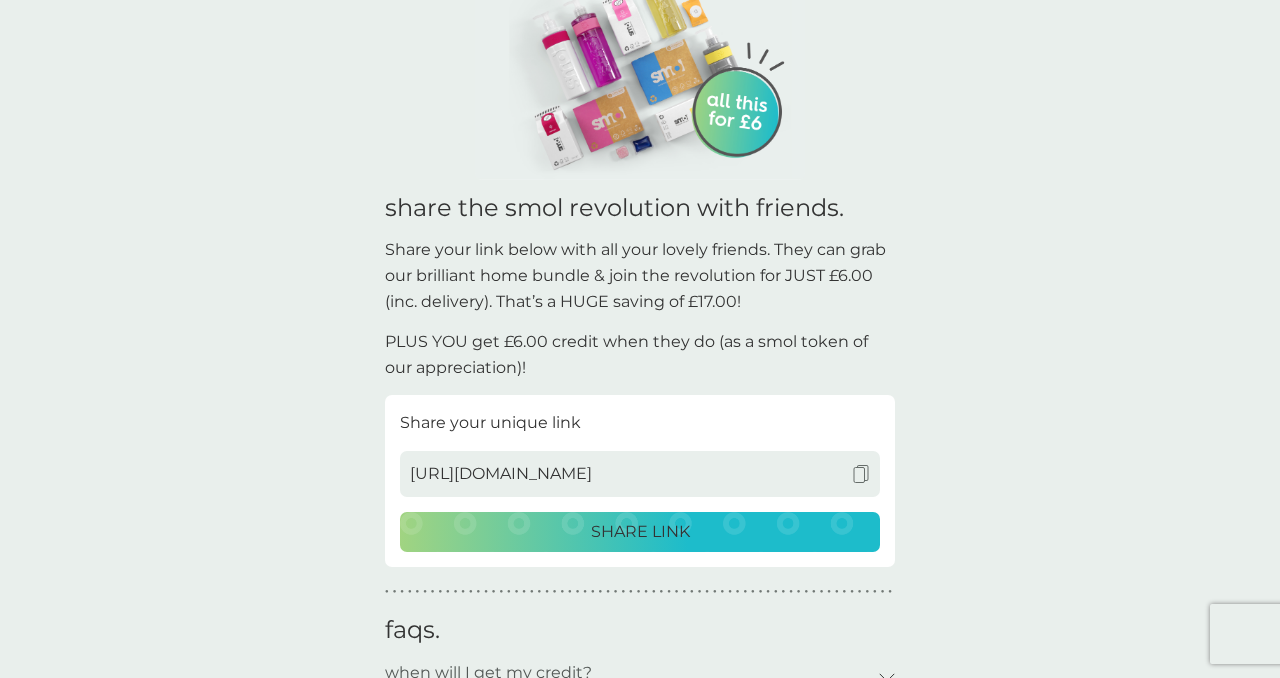 scroll, scrollTop: 378, scrollLeft: 0, axis: vertical 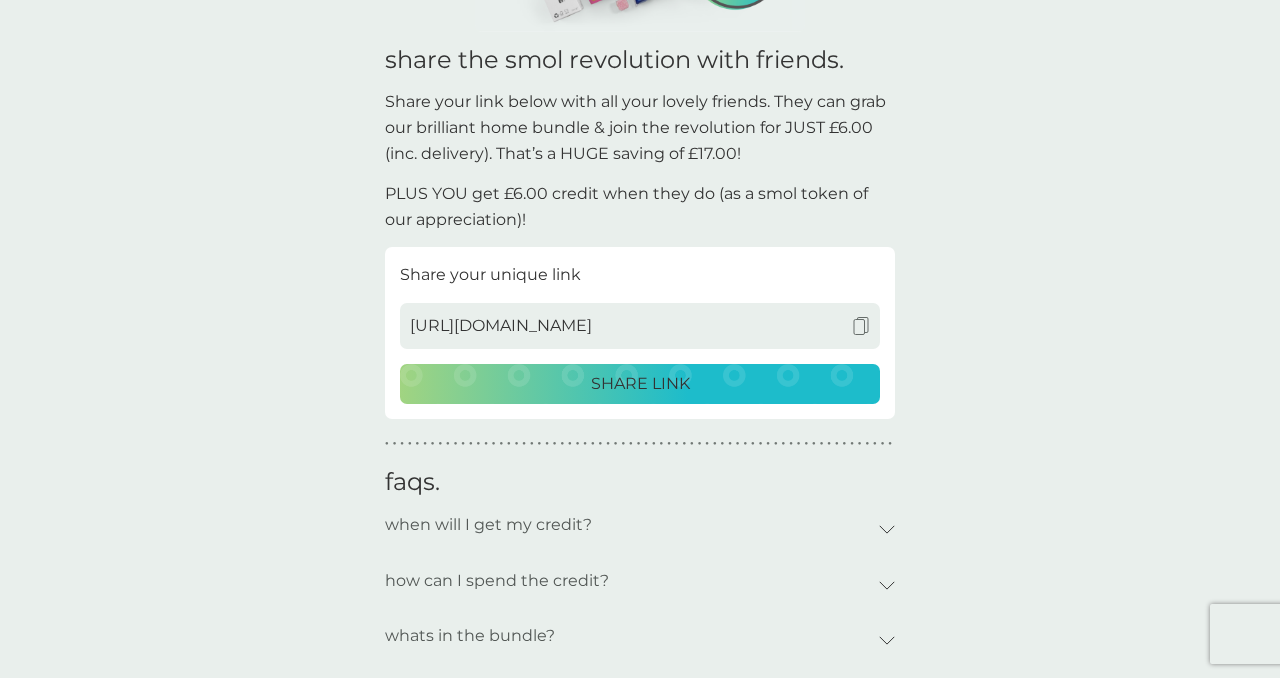 click 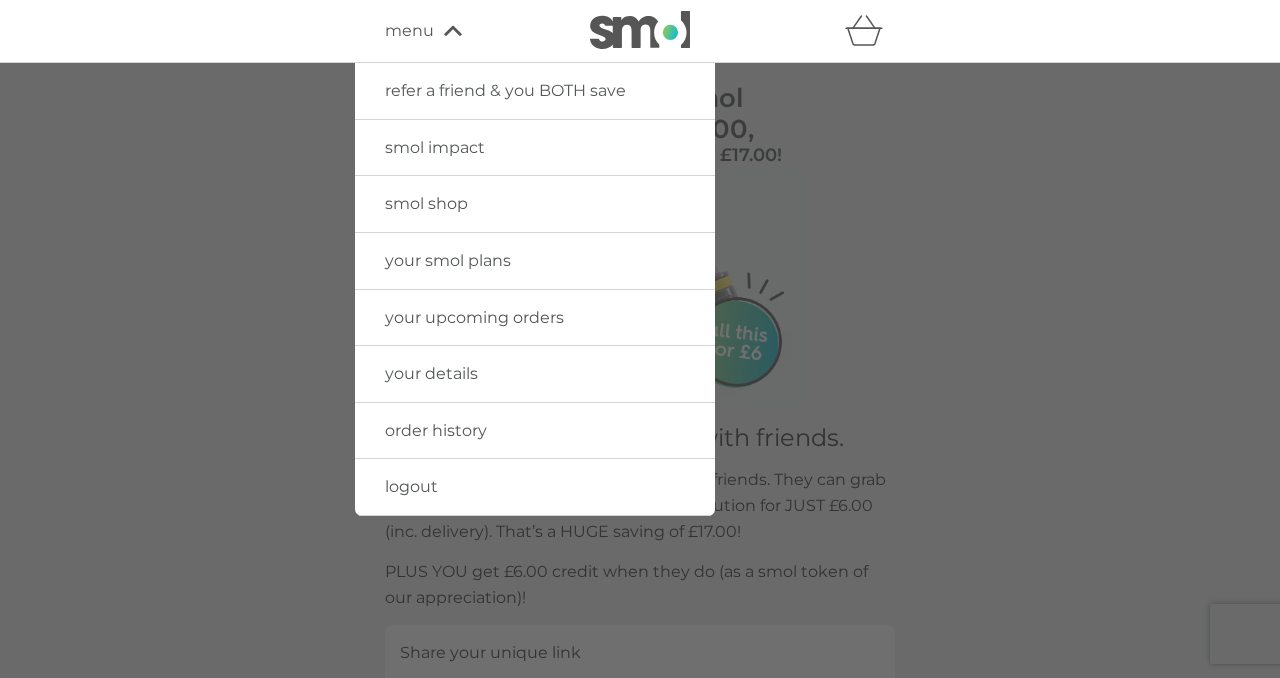 click on "your smol plans" at bounding box center [448, 260] 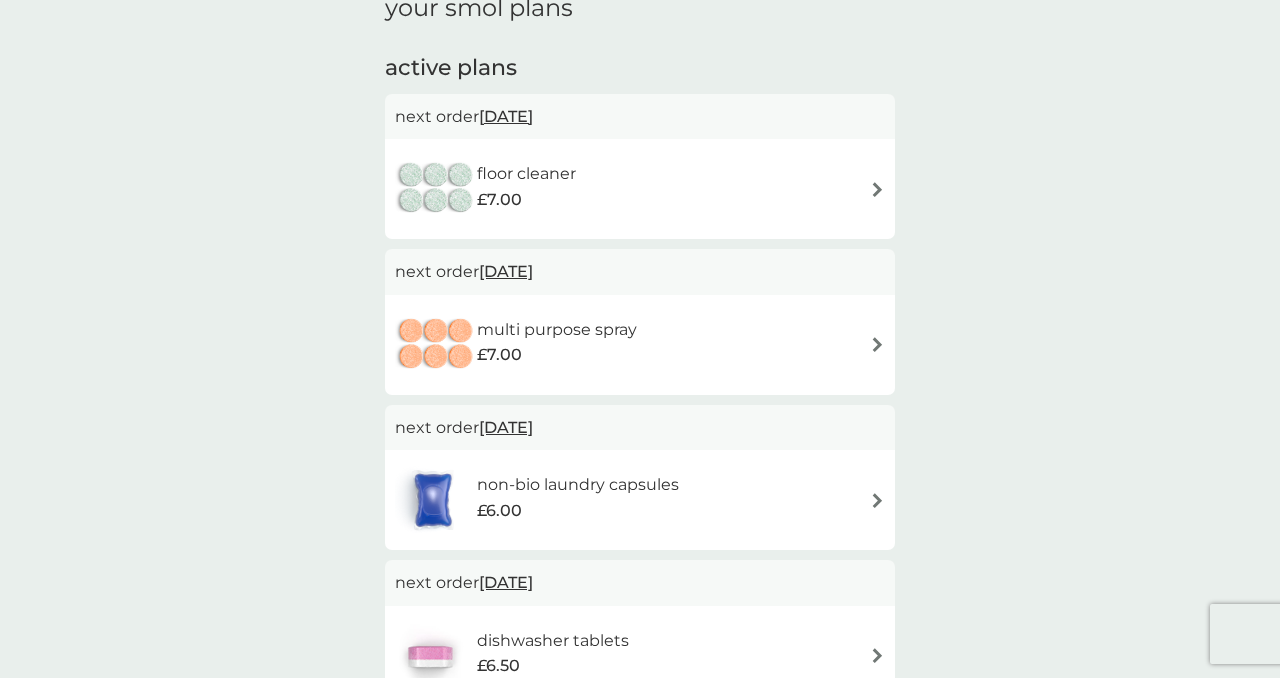 scroll, scrollTop: 93, scrollLeft: 0, axis: vertical 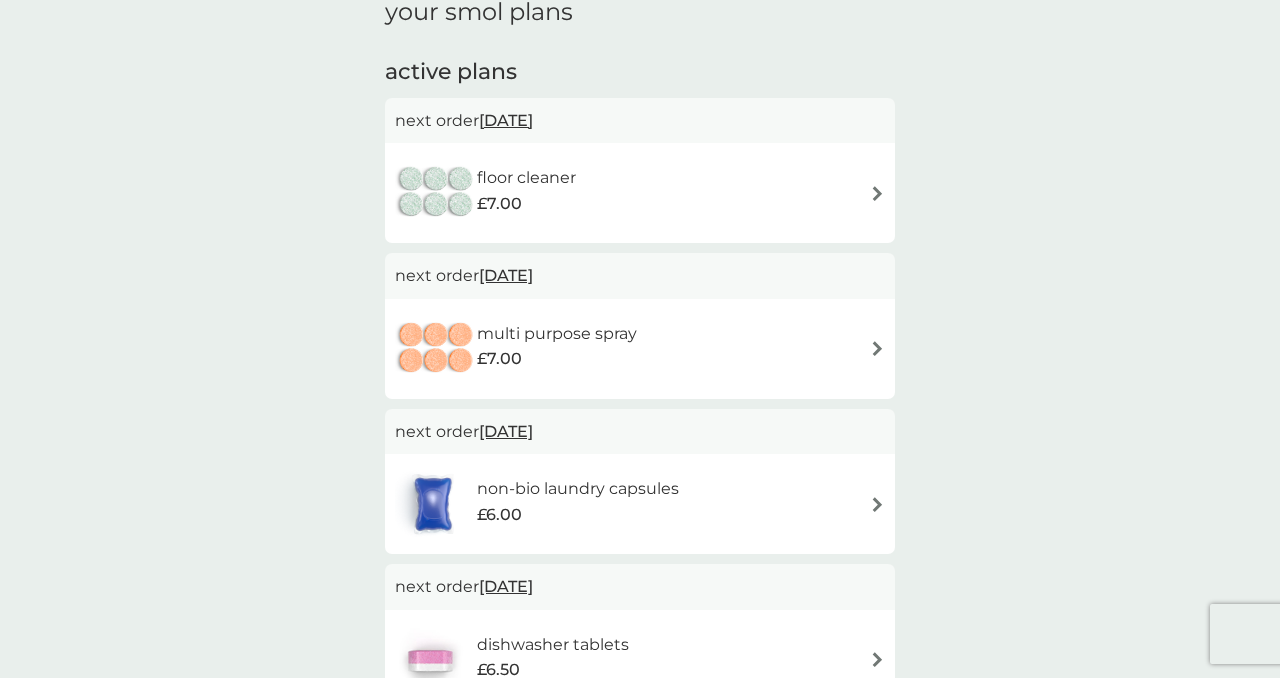 click on "floor cleaner £7.00" at bounding box center (640, 193) 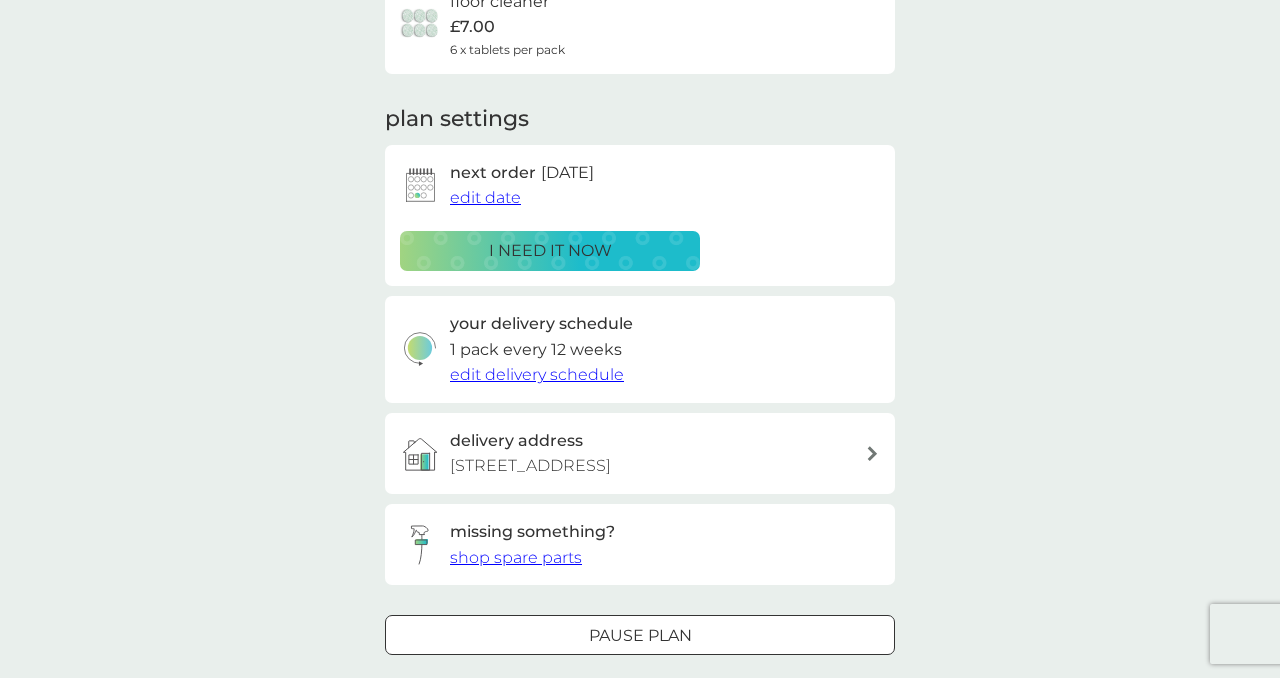 scroll, scrollTop: 213, scrollLeft: 0, axis: vertical 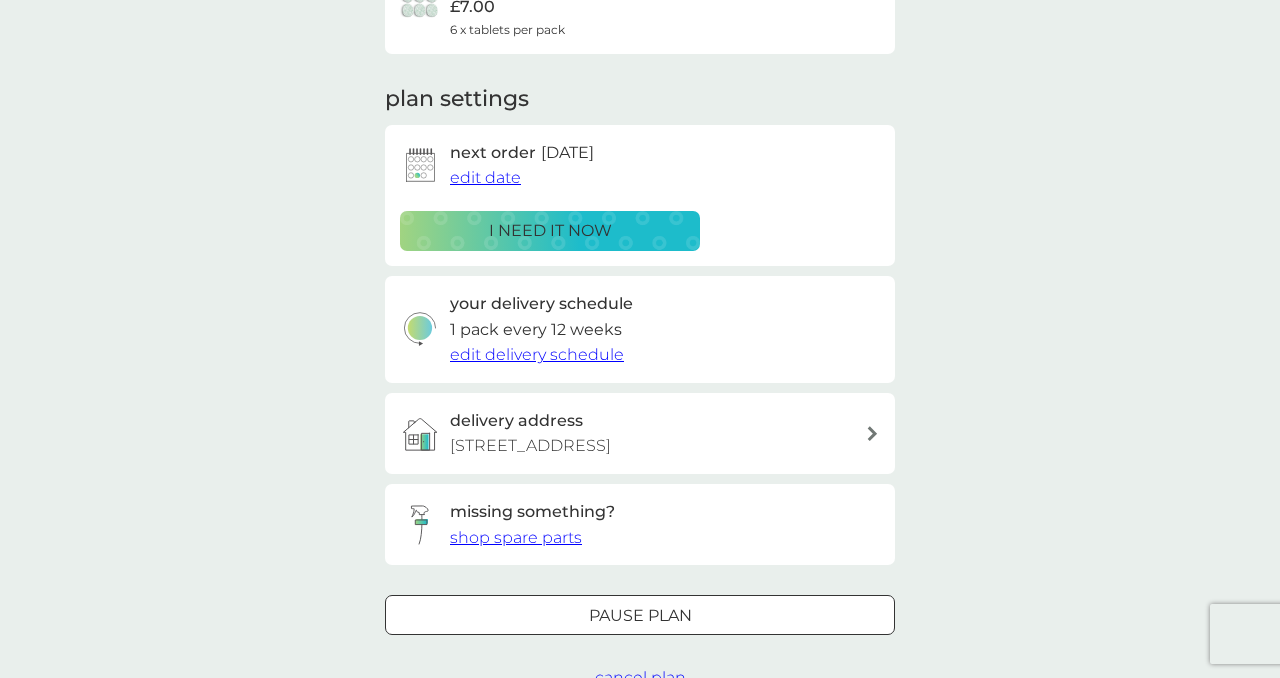 click on "edit delivery schedule" at bounding box center (537, 354) 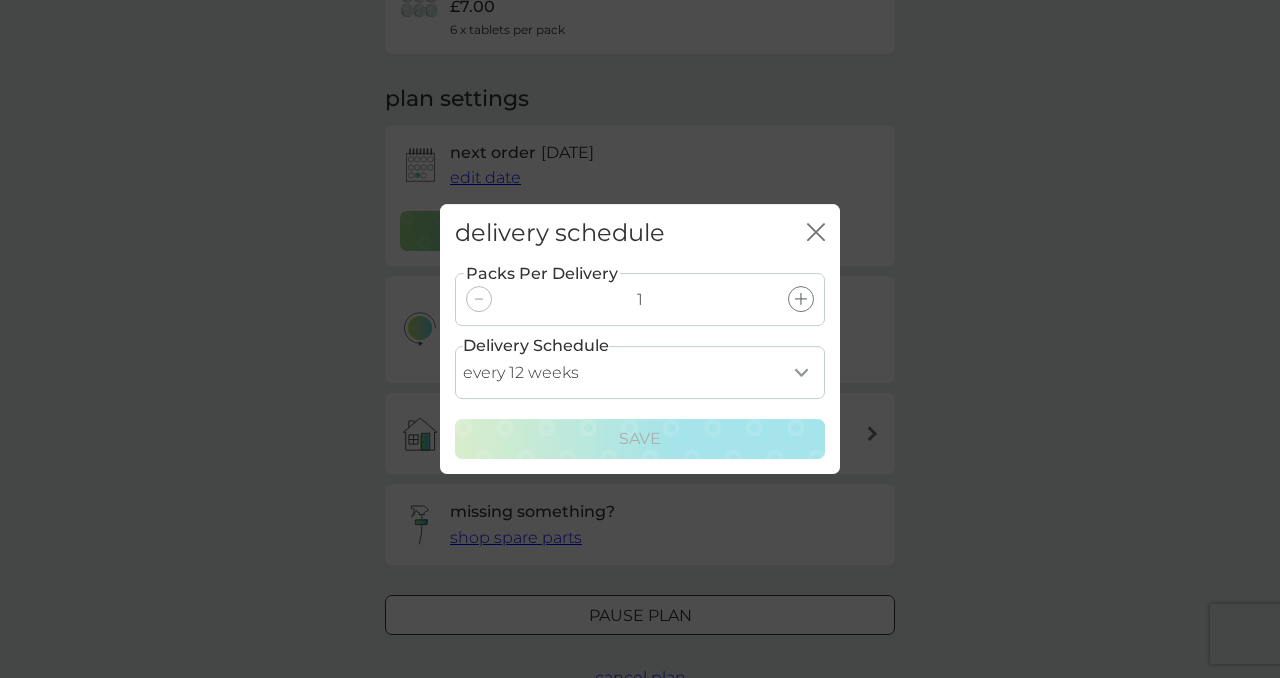 click on "every 1 week every 2 weeks every 3 weeks every 4 weeks every 5 weeks every 6 weeks every 7 weeks every 8 weeks every 9 weeks every 10 weeks every 11 weeks every 12 weeks every 13 weeks every 14 weeks every 15 weeks every 16 weeks every 17 weeks every 18 weeks every 19 weeks every 20 weeks every 21 weeks every 22 weeks every 23 weeks every 24 weeks every 25 weeks every 26 weeks" at bounding box center [640, 372] 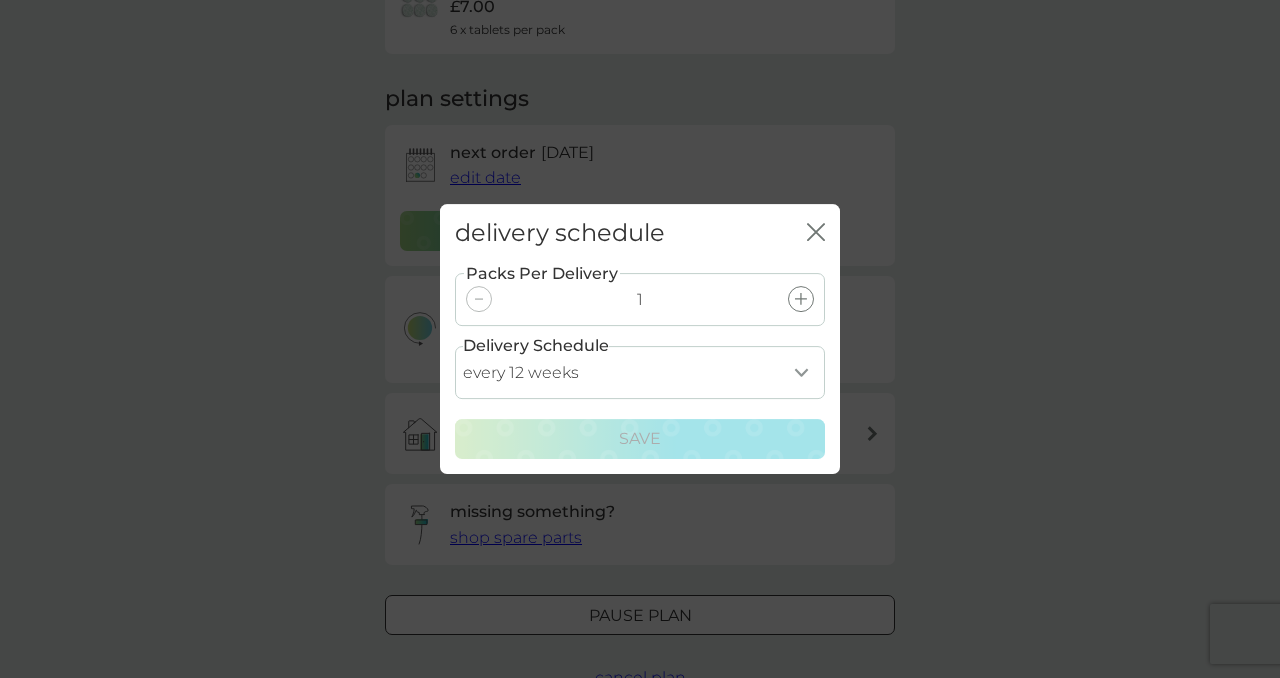 select on "126" 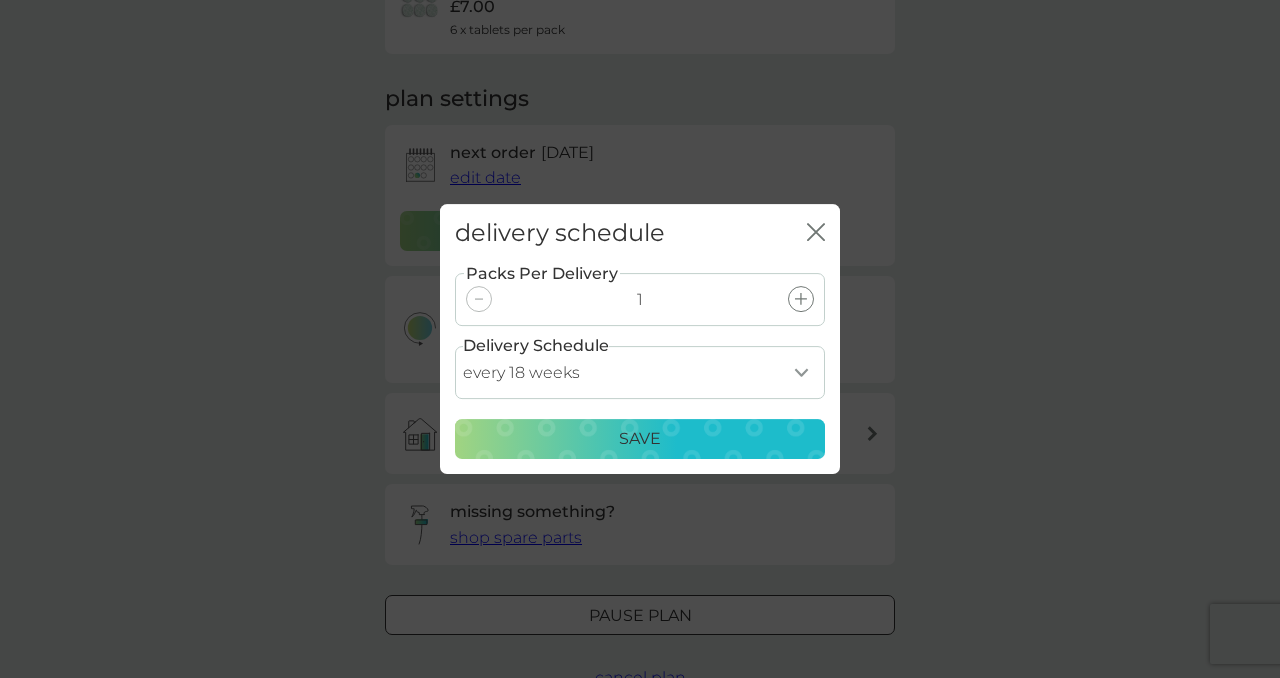 click on "Save" at bounding box center [640, 439] 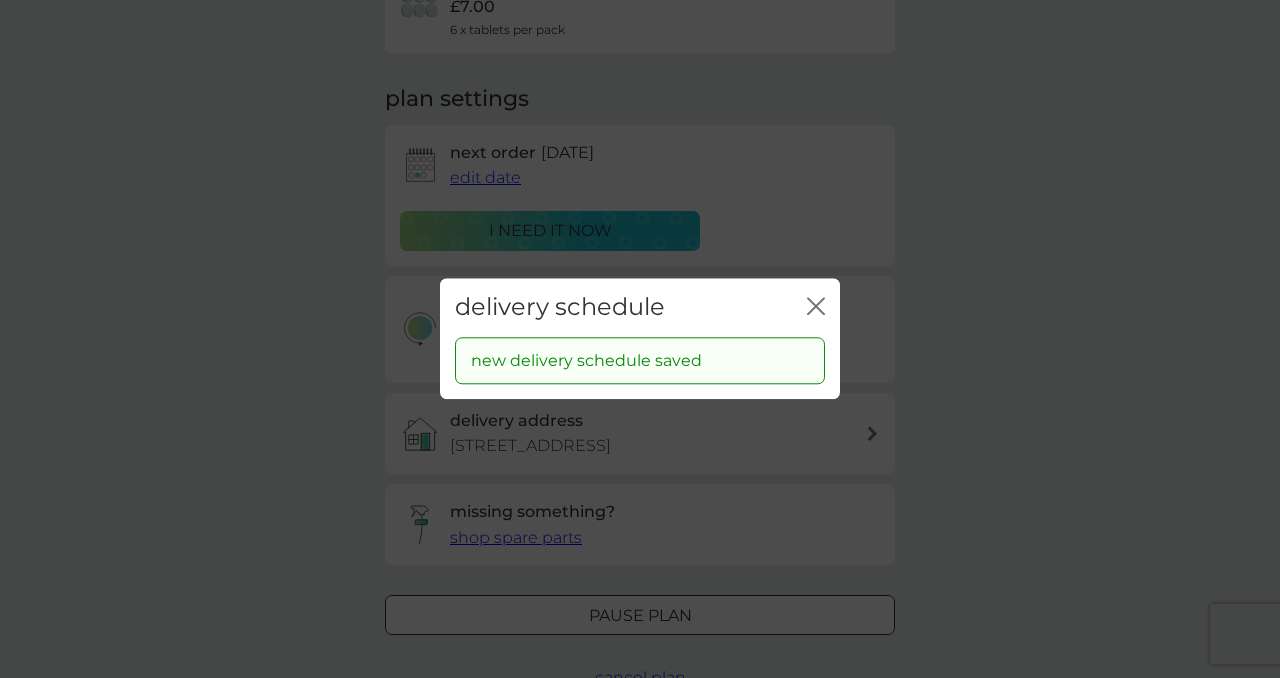 click 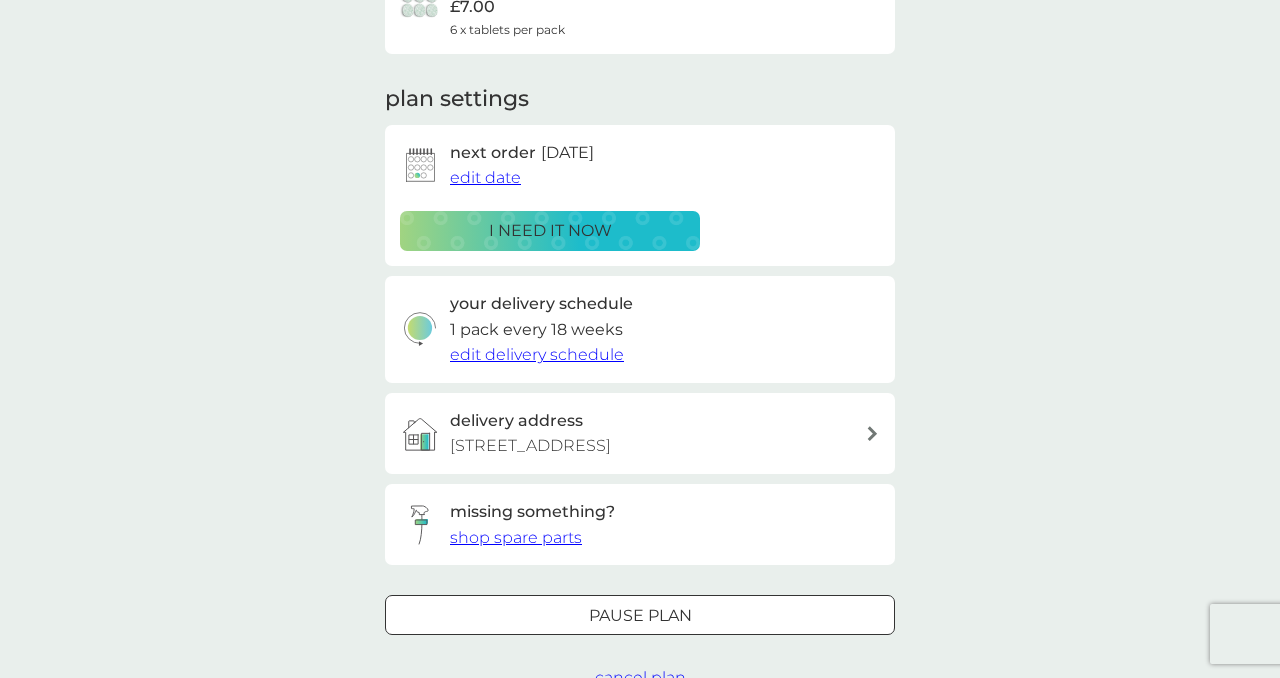 click on "edit date" at bounding box center (485, 177) 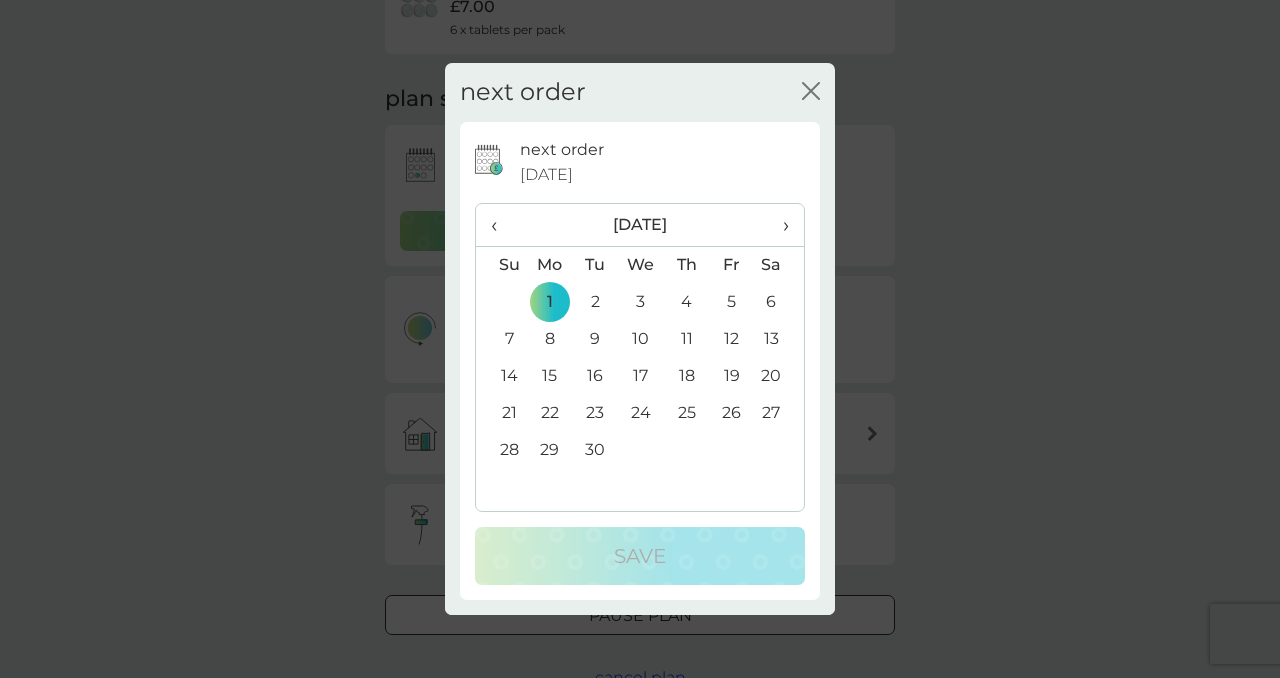 click on "close" 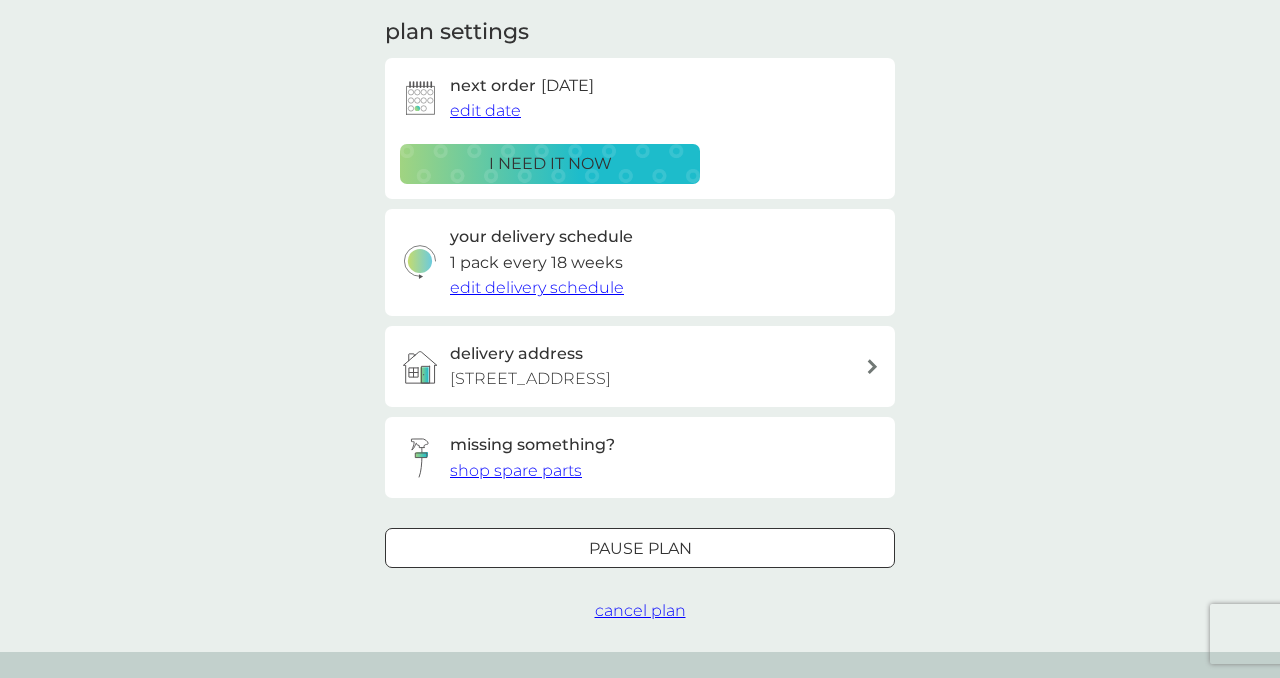 scroll, scrollTop: 267, scrollLeft: 0, axis: vertical 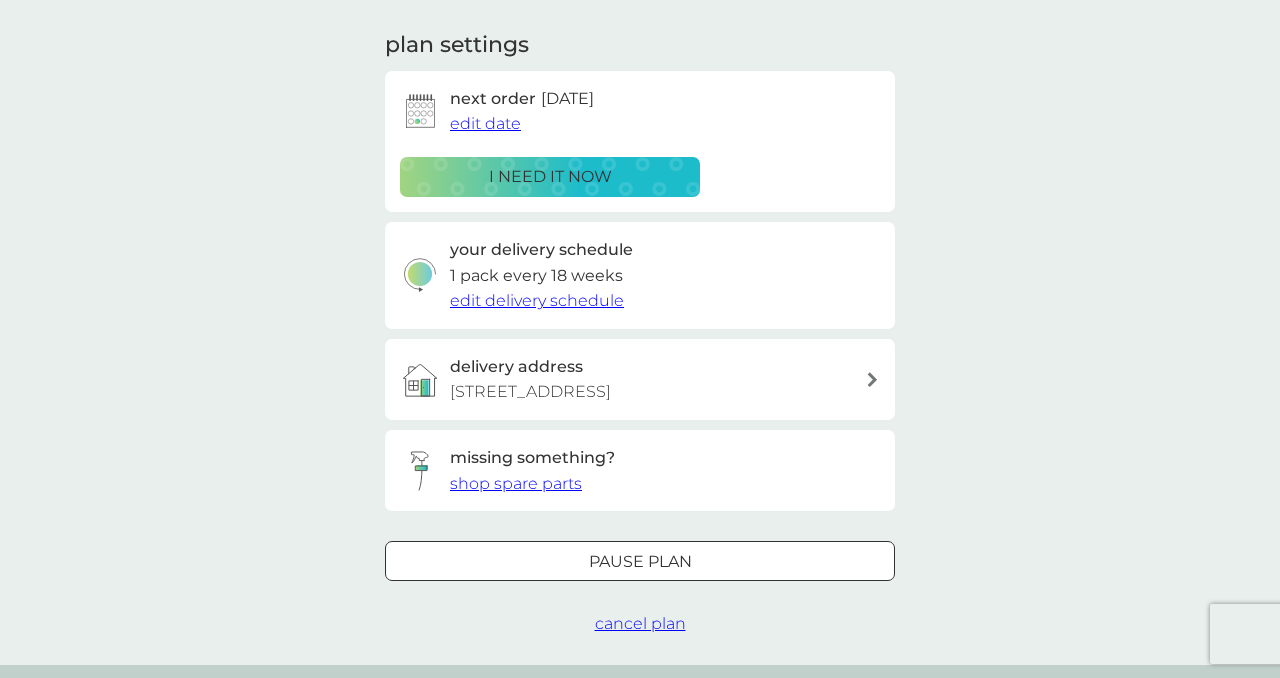 click on "Pause plan" at bounding box center (640, 562) 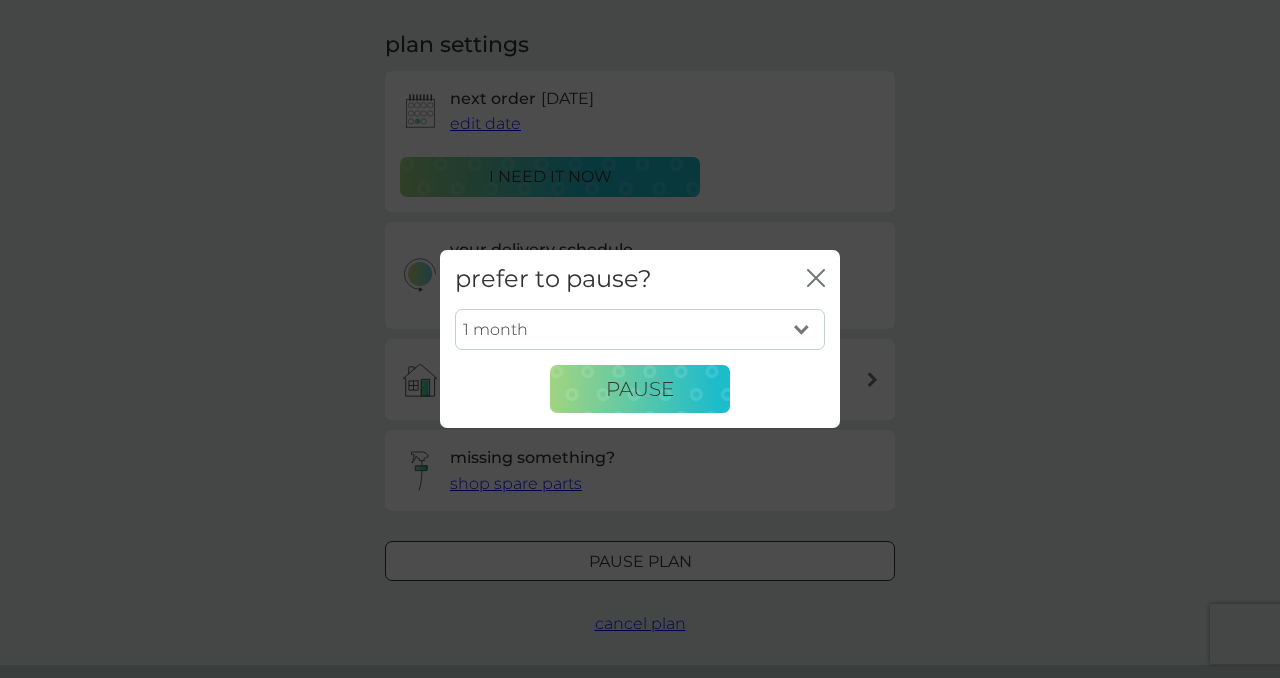 click on "1 month 2 months 3 months 4 months 5 months 6 months" at bounding box center [640, 330] 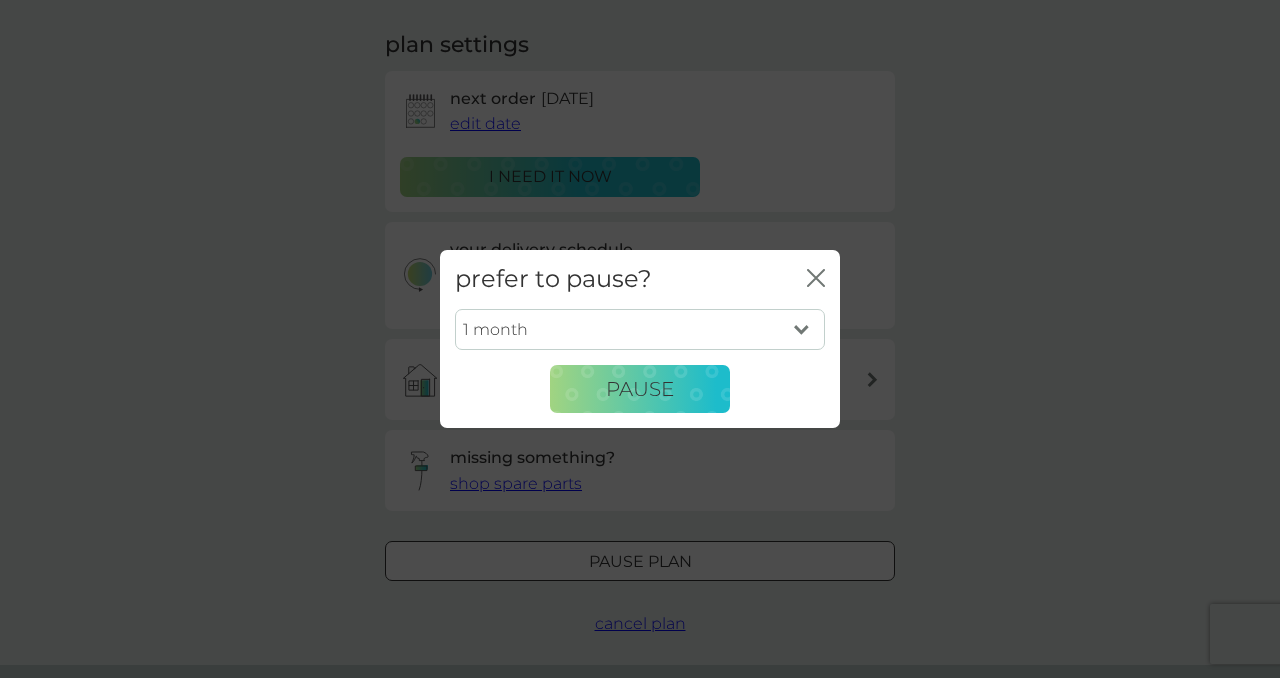 select on "3" 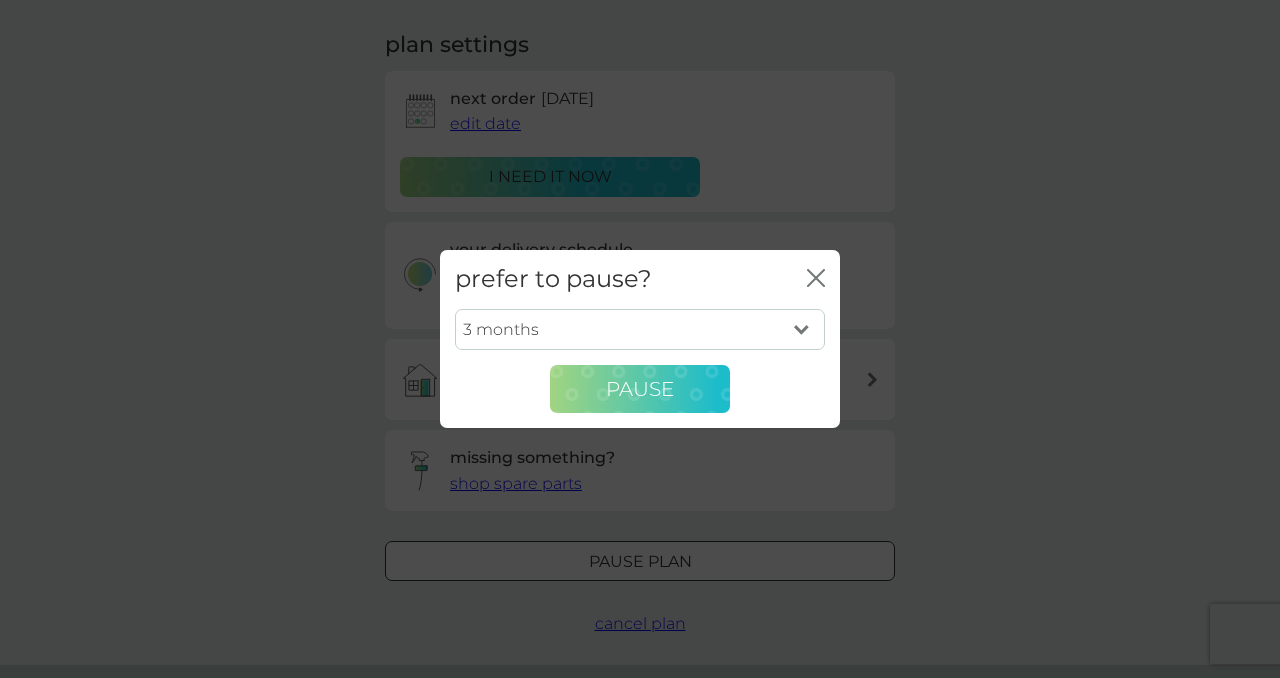 click on "Pause" at bounding box center (640, 389) 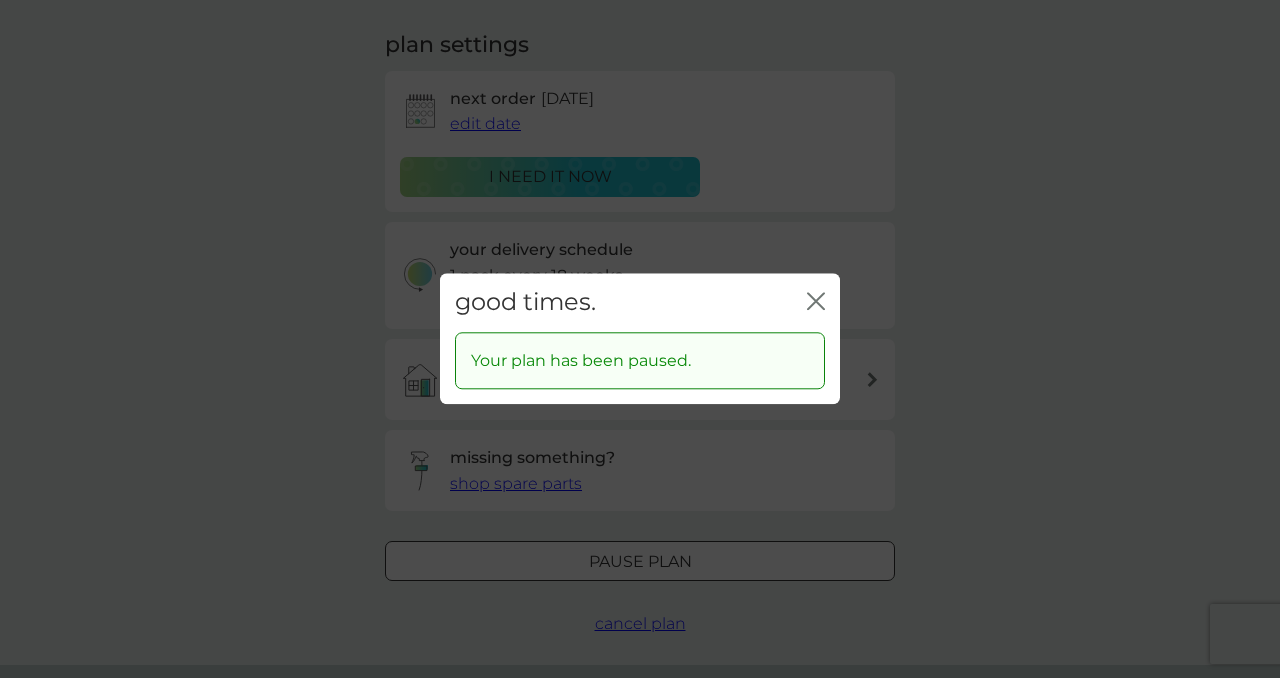 click 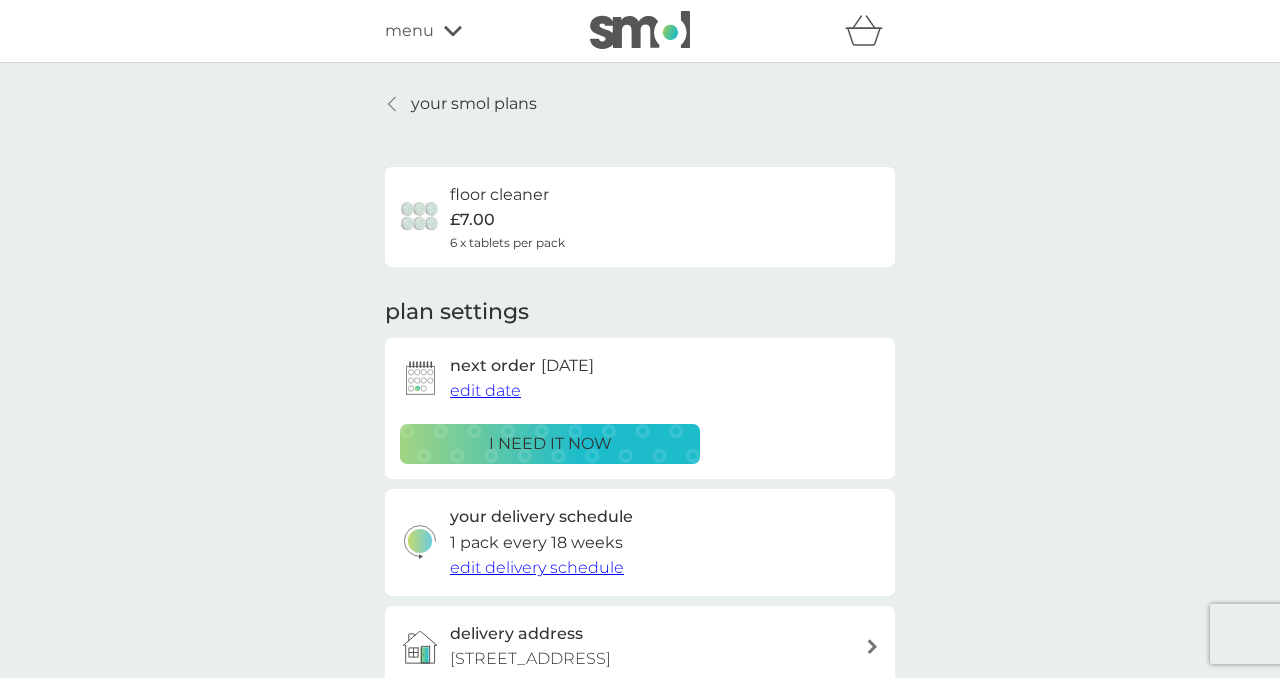 scroll, scrollTop: 0, scrollLeft: 0, axis: both 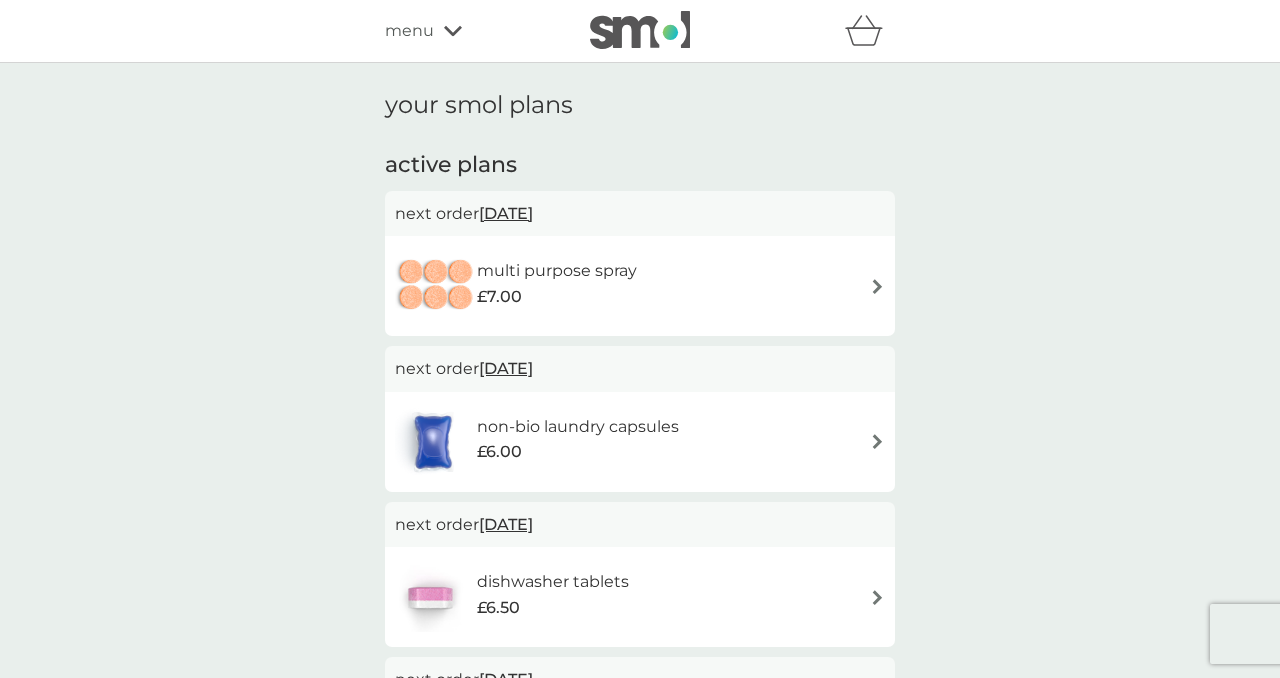 click at bounding box center [877, 286] 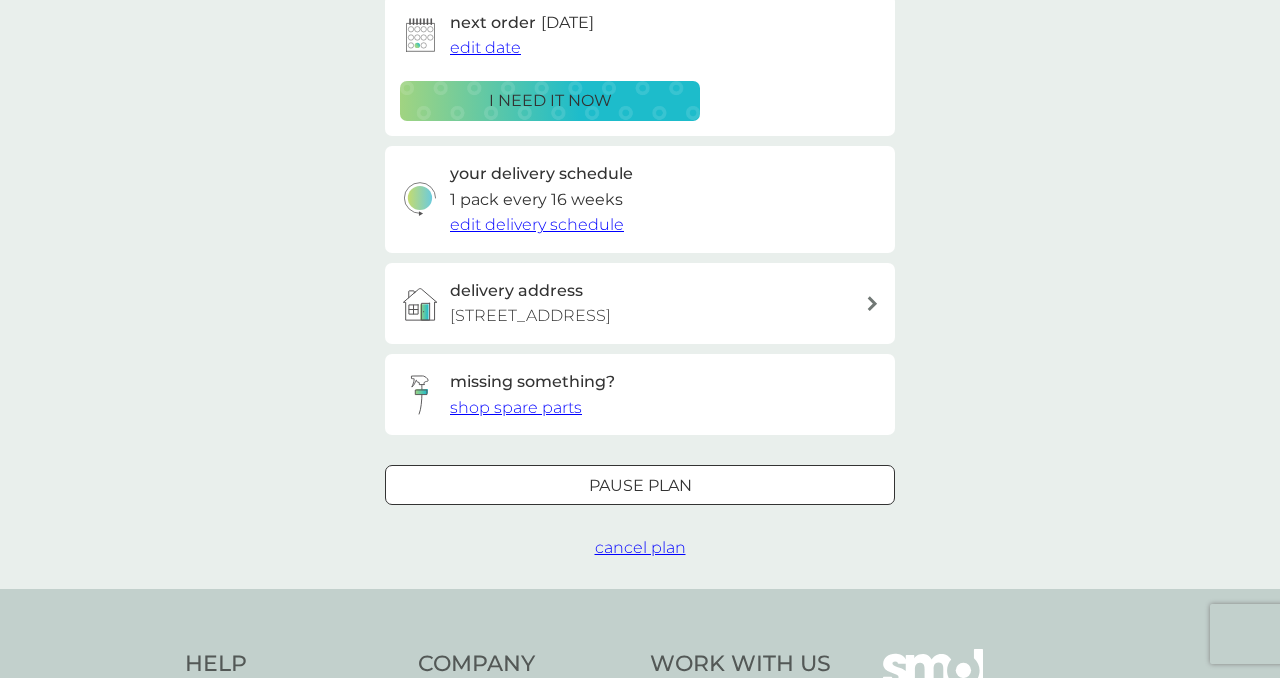 scroll, scrollTop: 377, scrollLeft: 0, axis: vertical 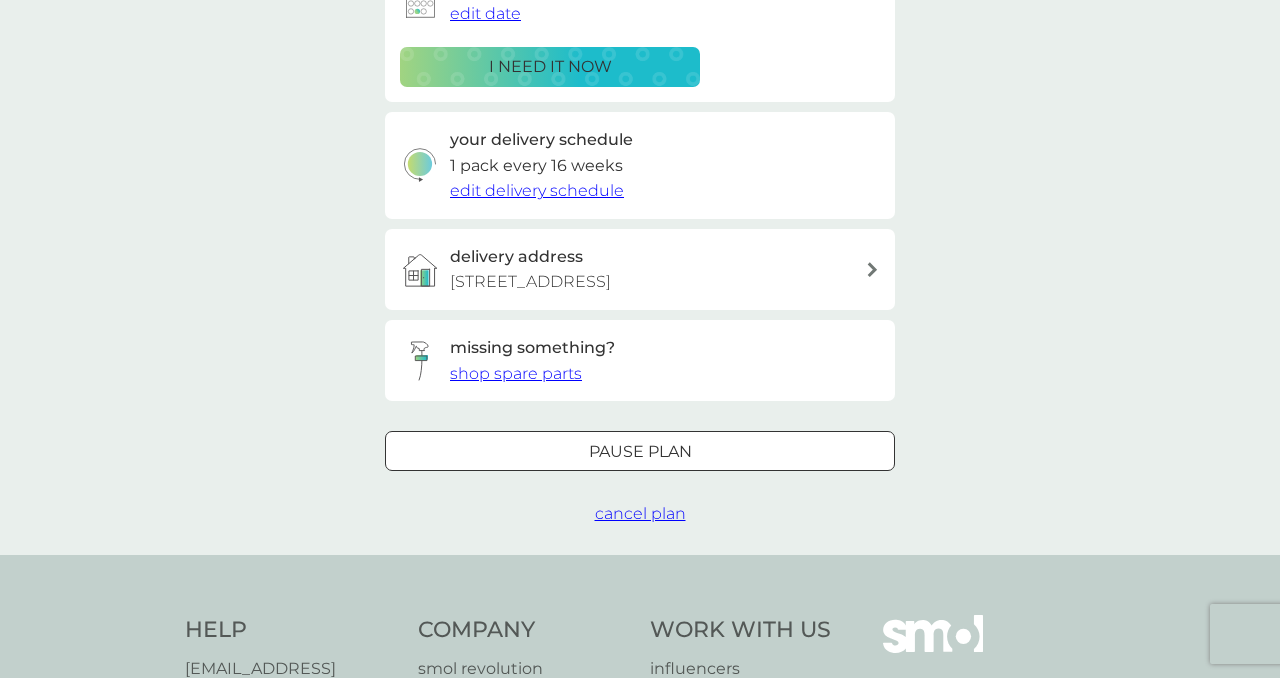 click on "Pause plan" at bounding box center [640, 452] 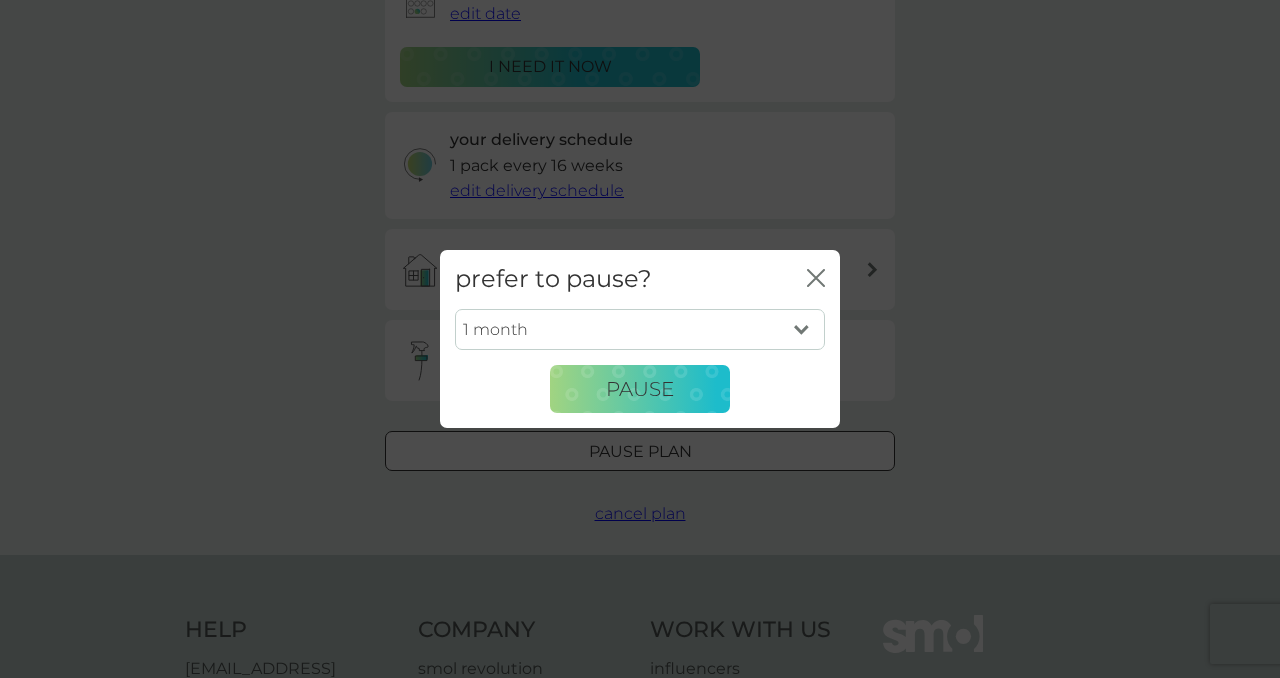 click on "1 month 2 months 3 months 4 months 5 months 6 months" at bounding box center [640, 330] 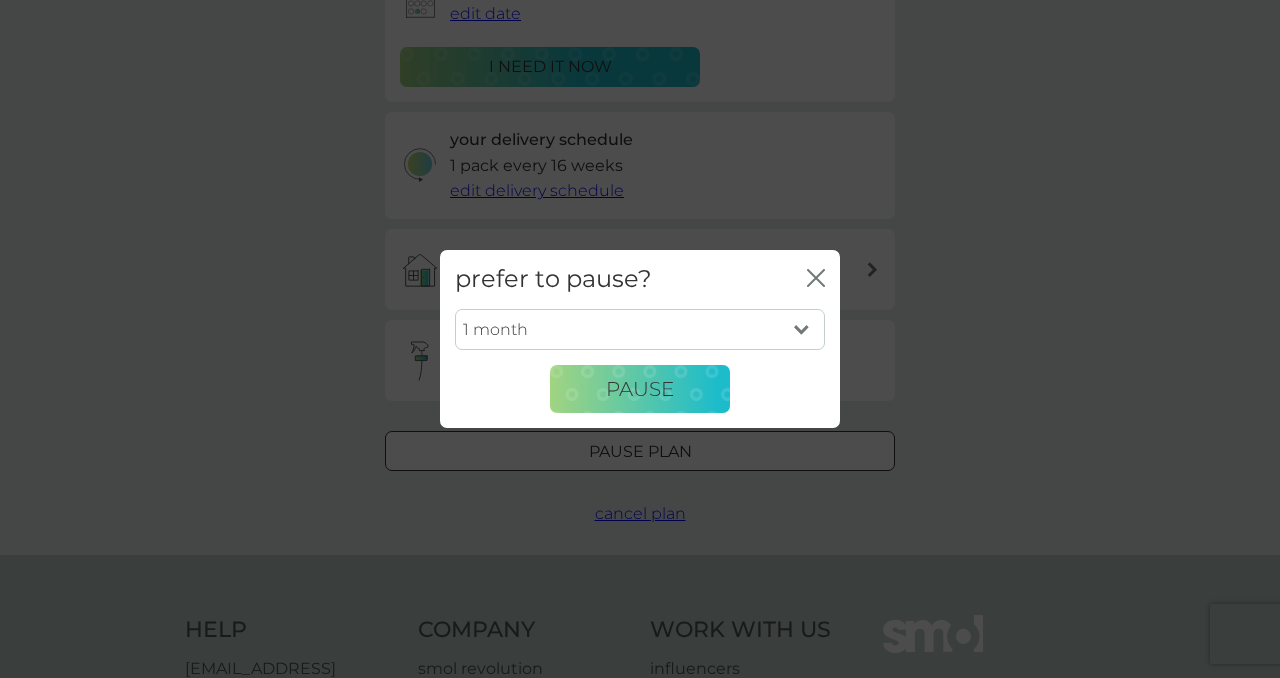 select on "3" 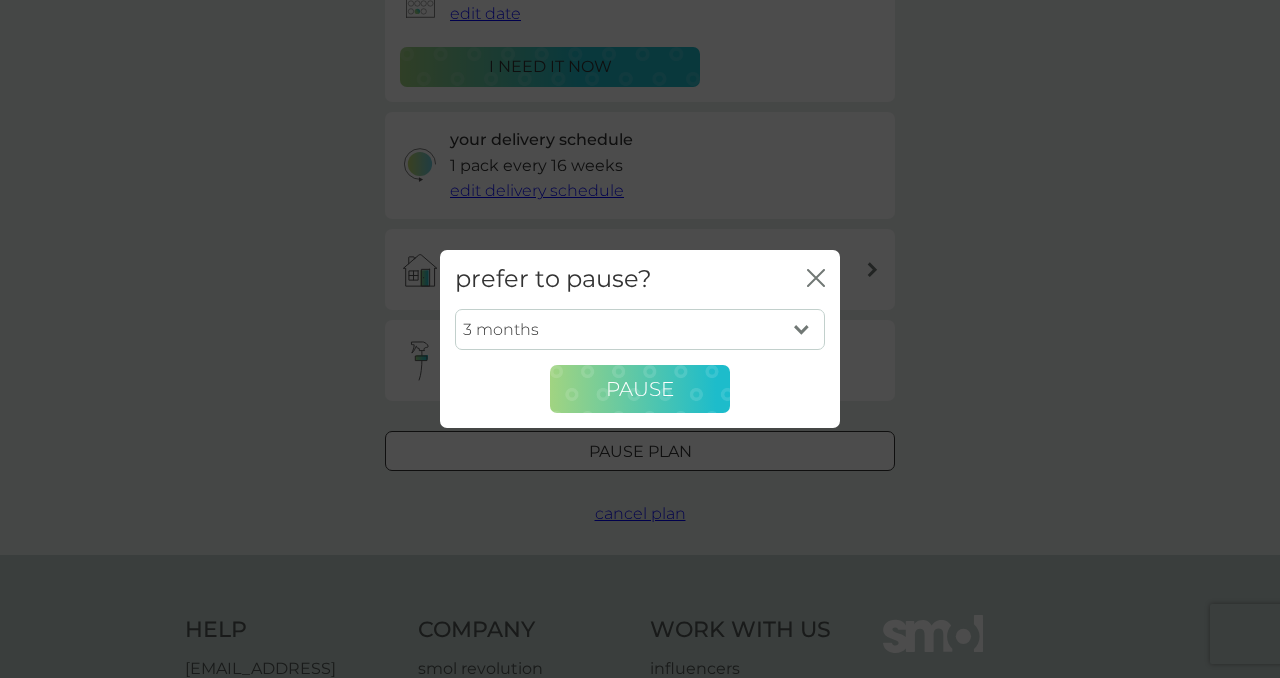 click on "Pause" at bounding box center (640, 389) 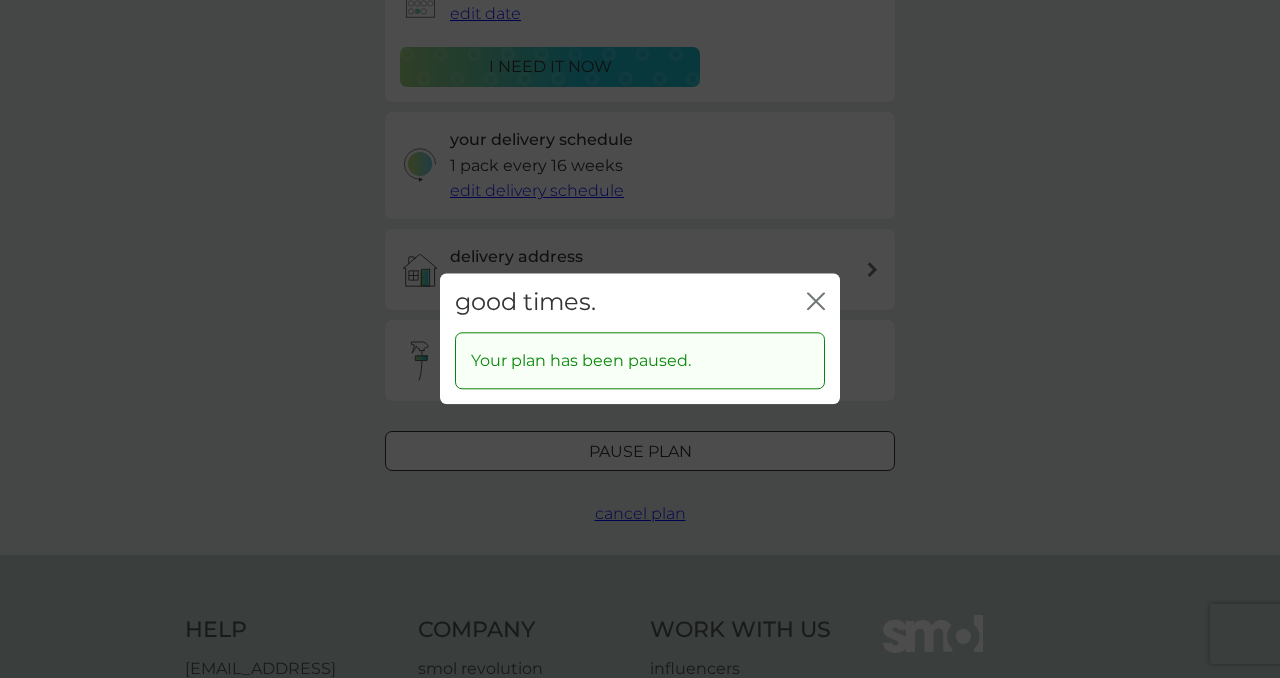 click 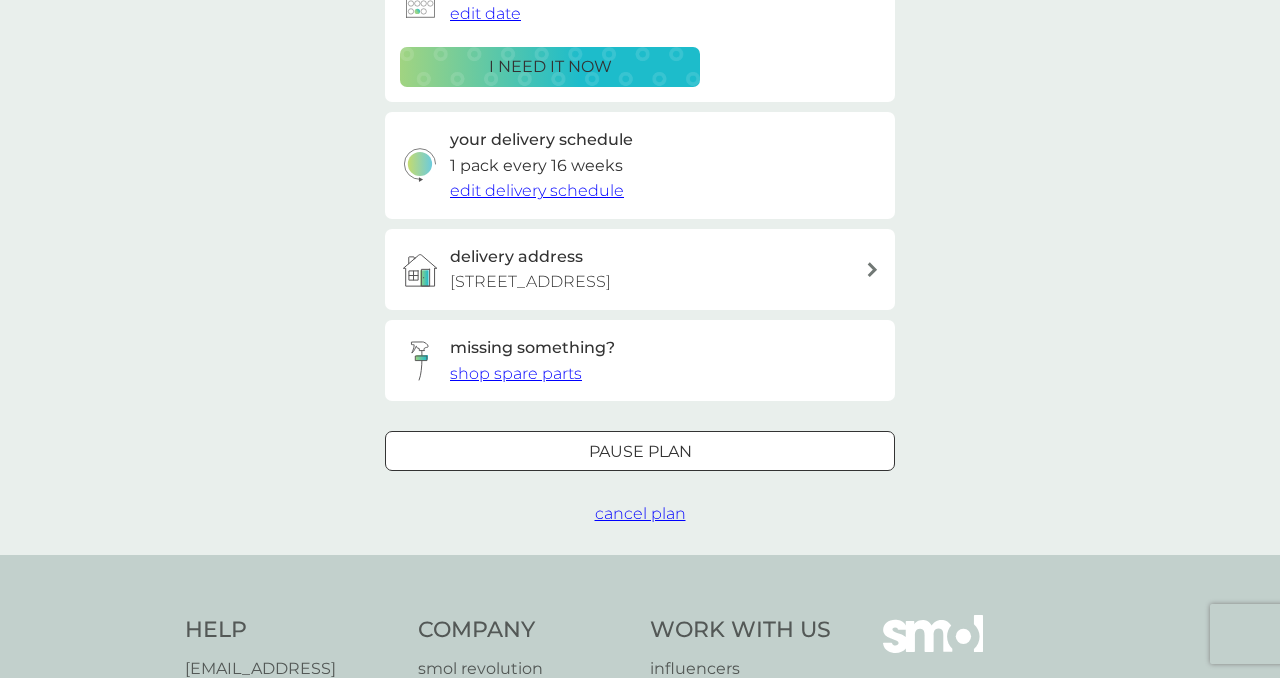 scroll, scrollTop: 0, scrollLeft: 0, axis: both 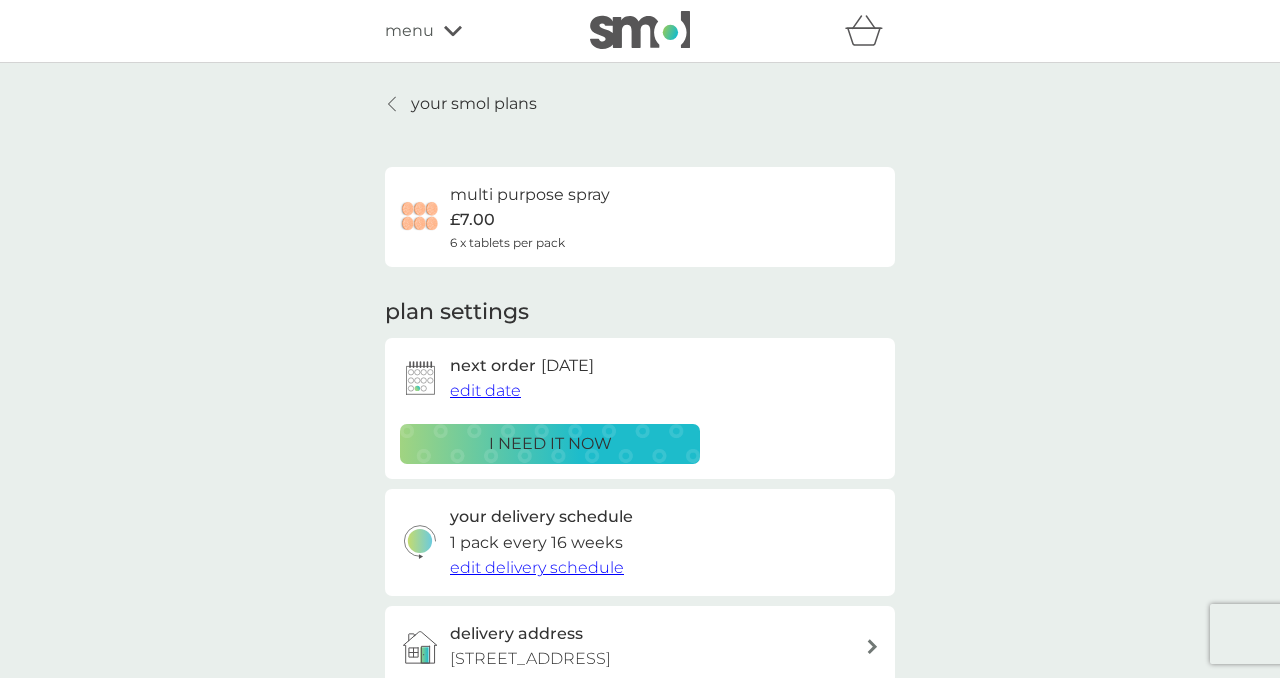 click 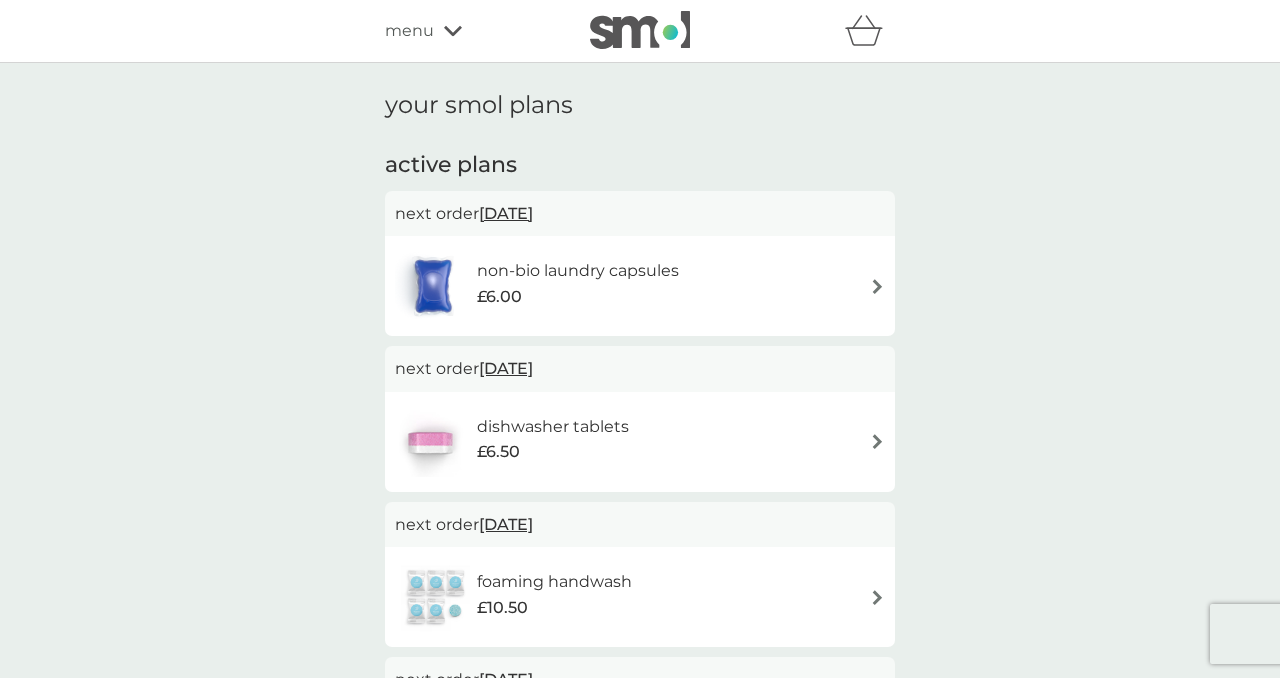 click on "menu" at bounding box center (470, 31) 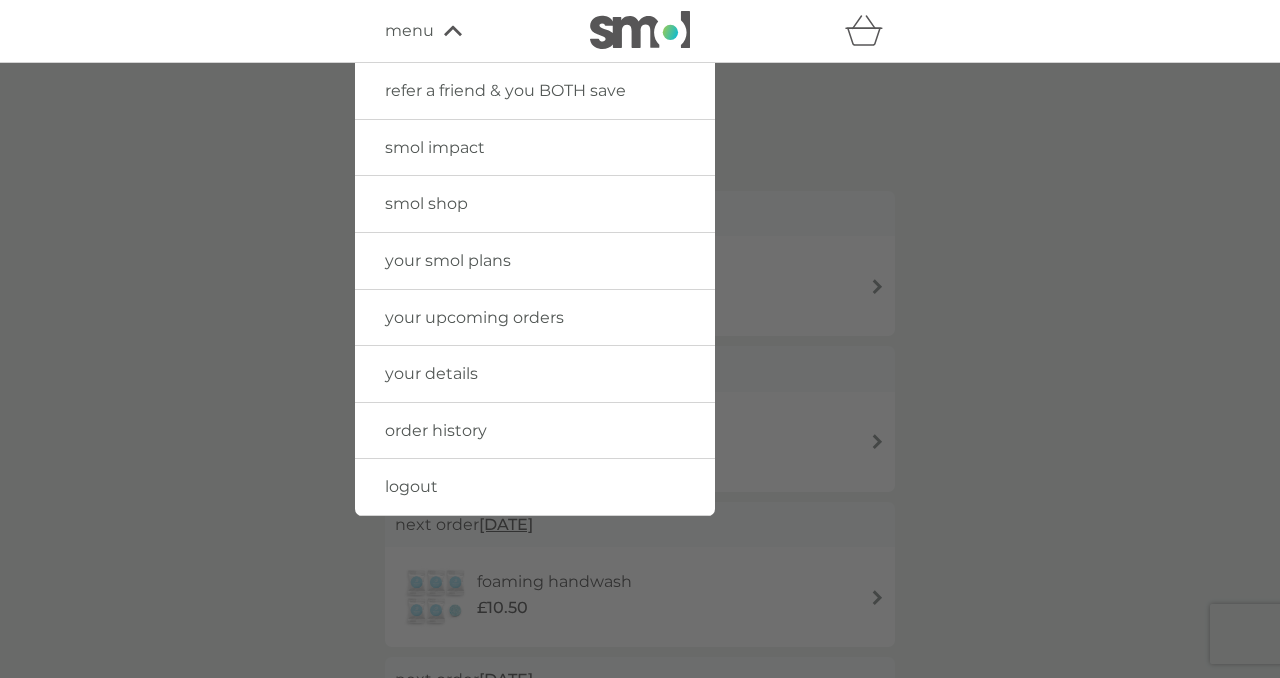 click on "your upcoming orders" at bounding box center (474, 317) 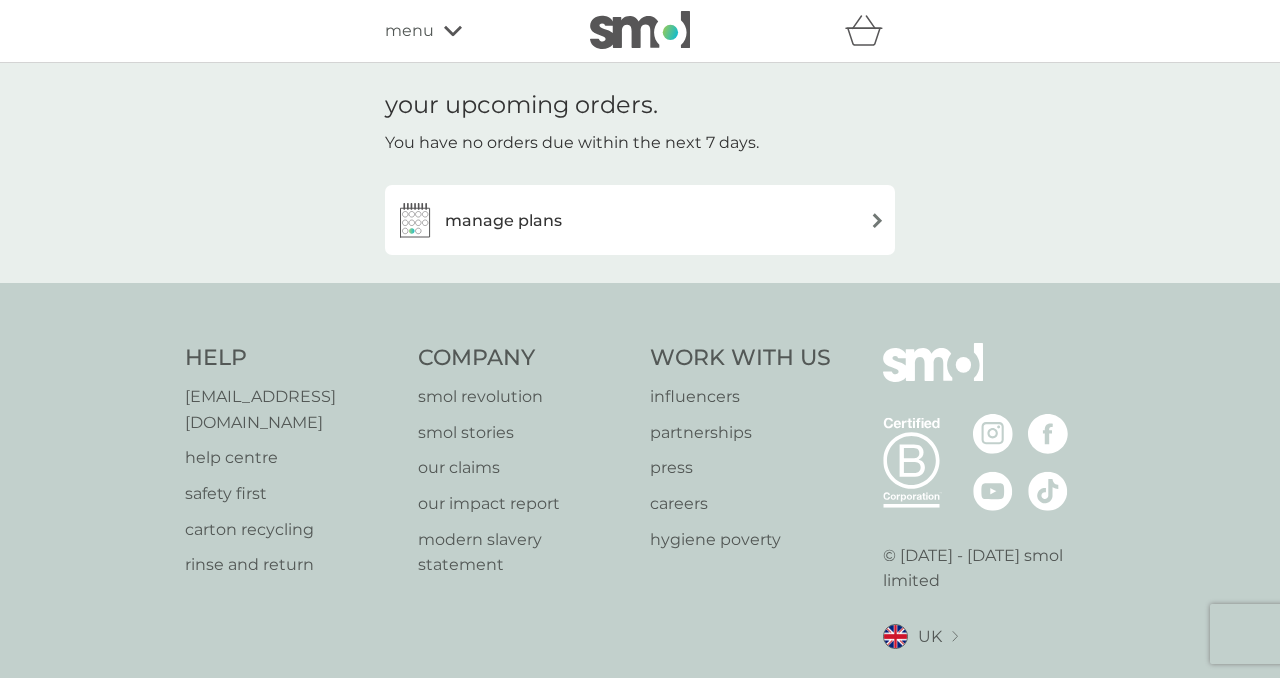 click on "manage plans" at bounding box center [640, 220] 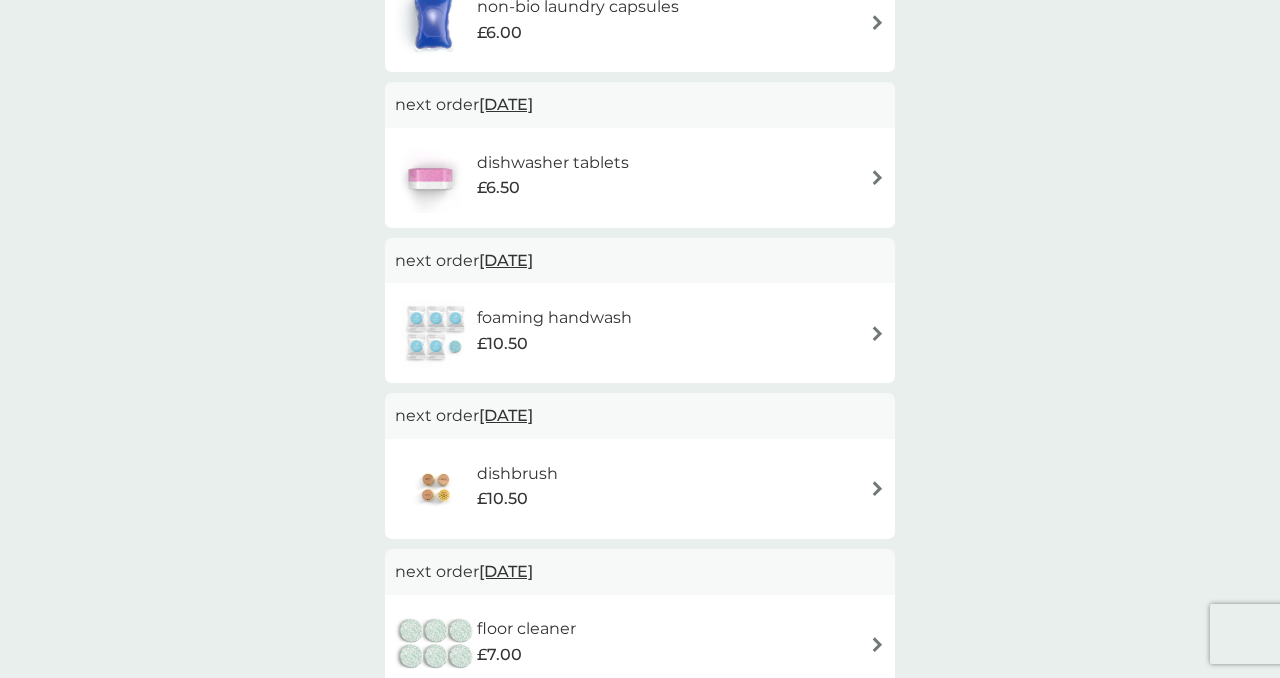 scroll, scrollTop: 268, scrollLeft: 0, axis: vertical 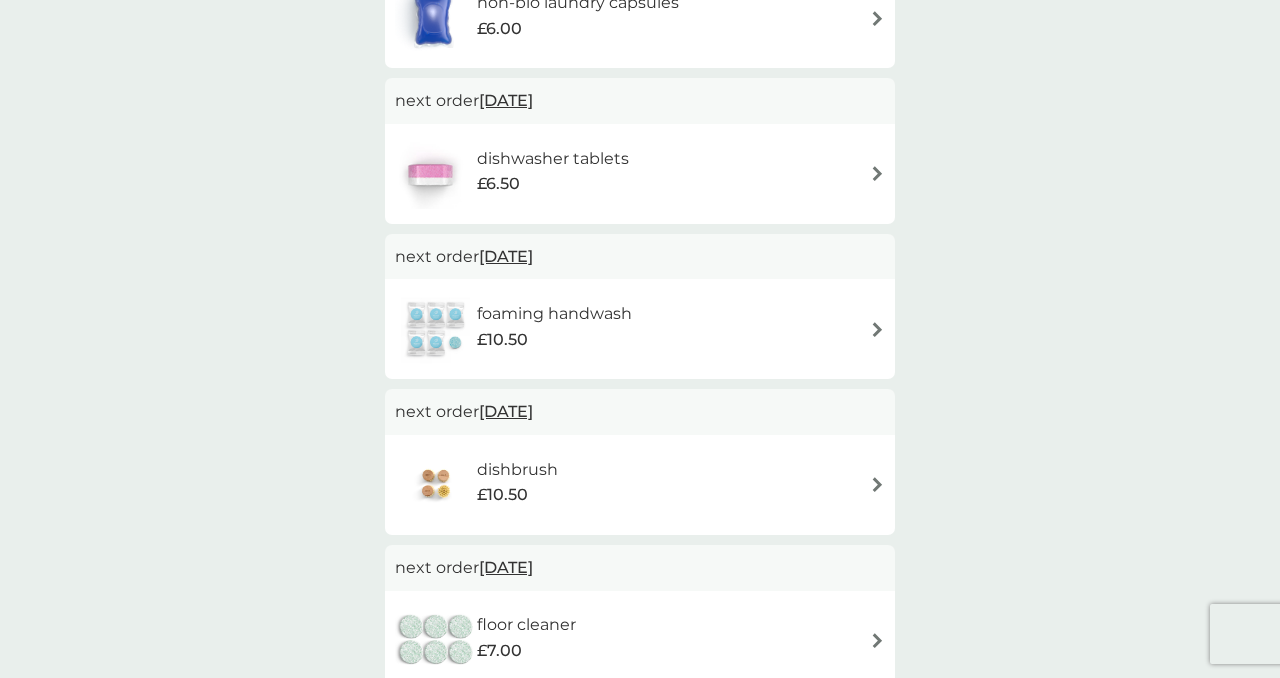 click at bounding box center (877, 329) 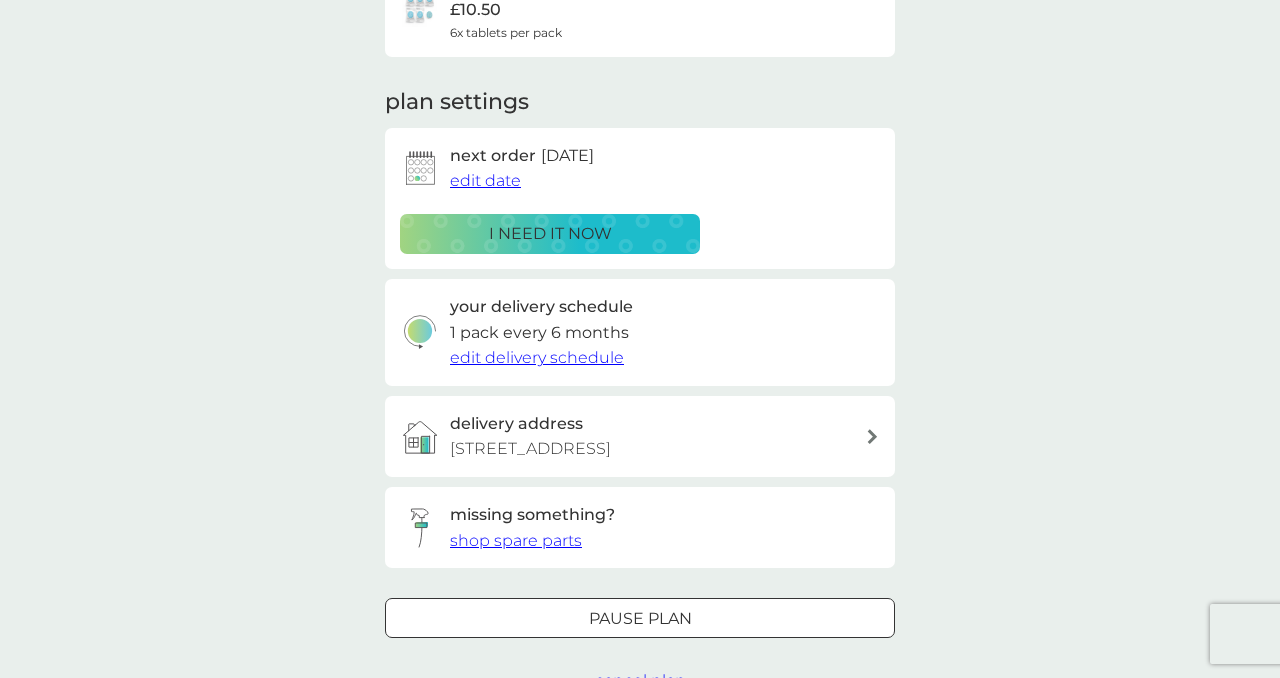 scroll, scrollTop: 211, scrollLeft: 0, axis: vertical 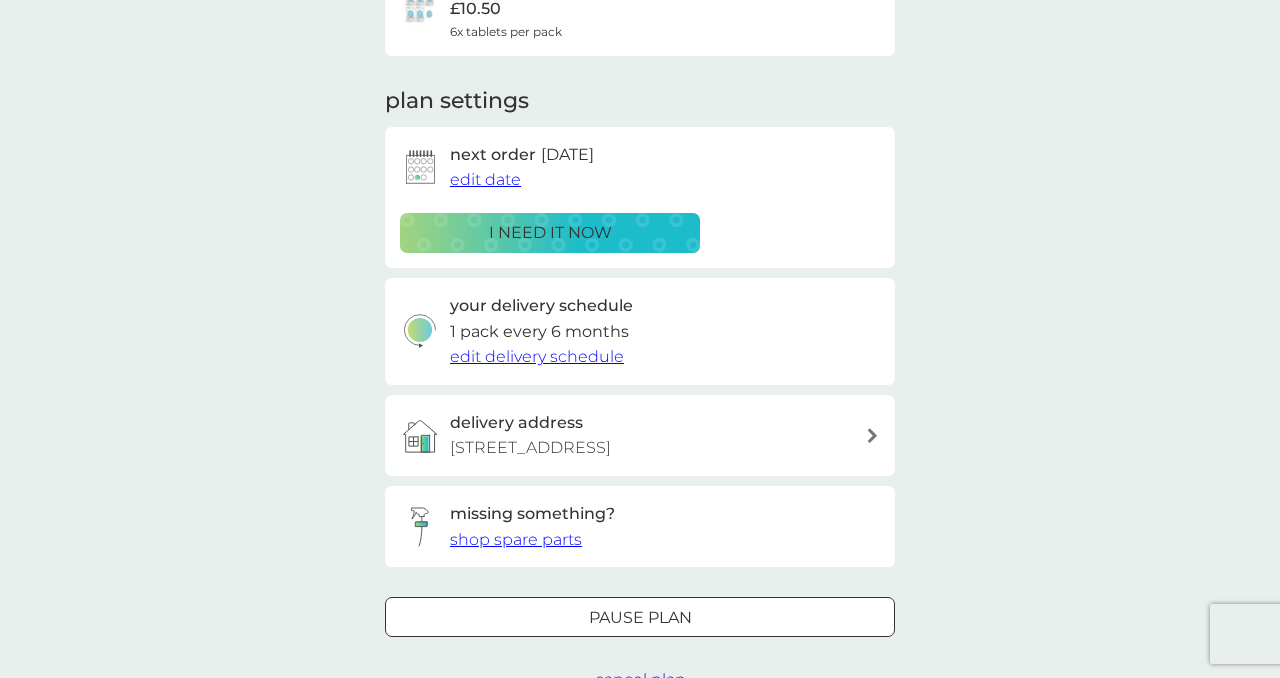 click on "edit delivery schedule" at bounding box center (537, 356) 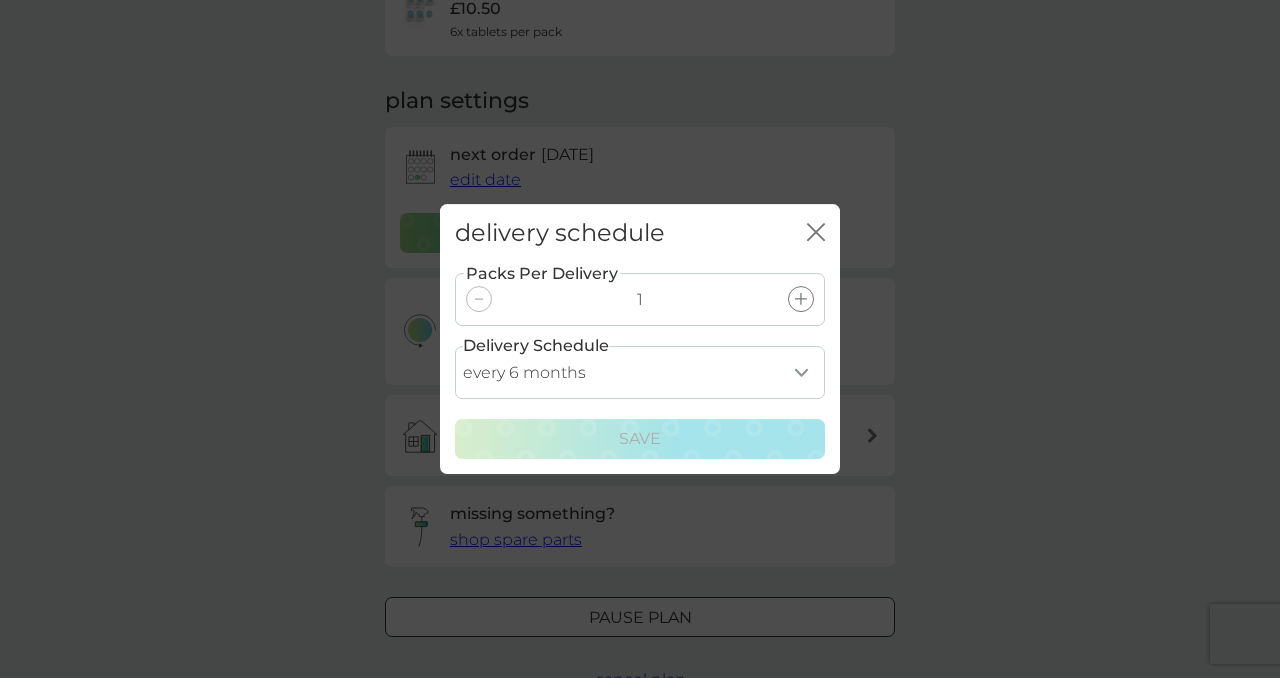 click on "every 1 month every 2 months every 3 months every 4 months every 5 months every 6 months" at bounding box center [640, 372] 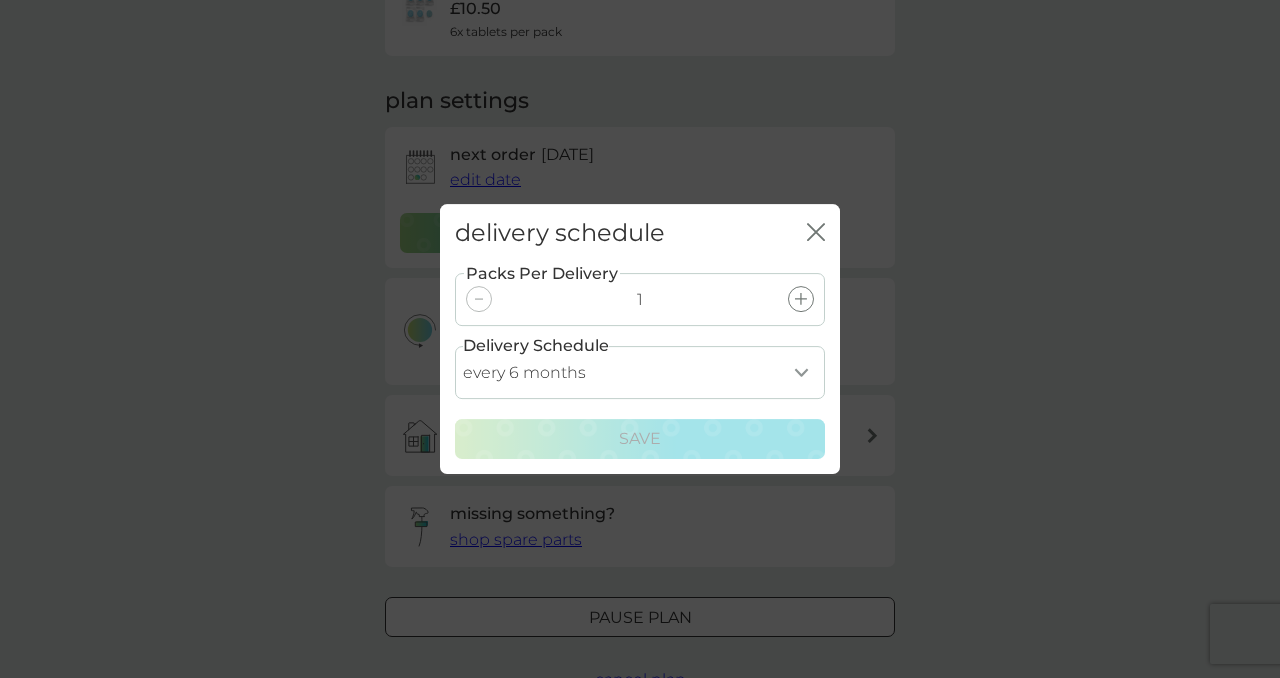 select on "4" 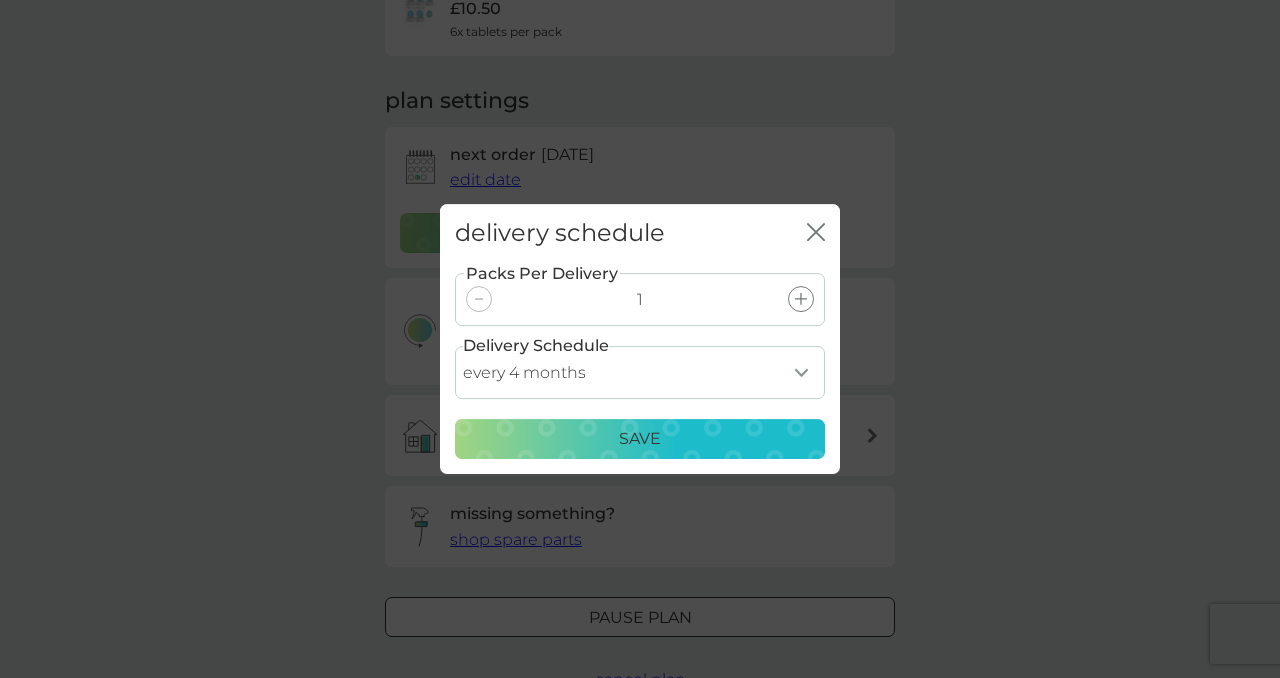 click on "Save" at bounding box center (640, 439) 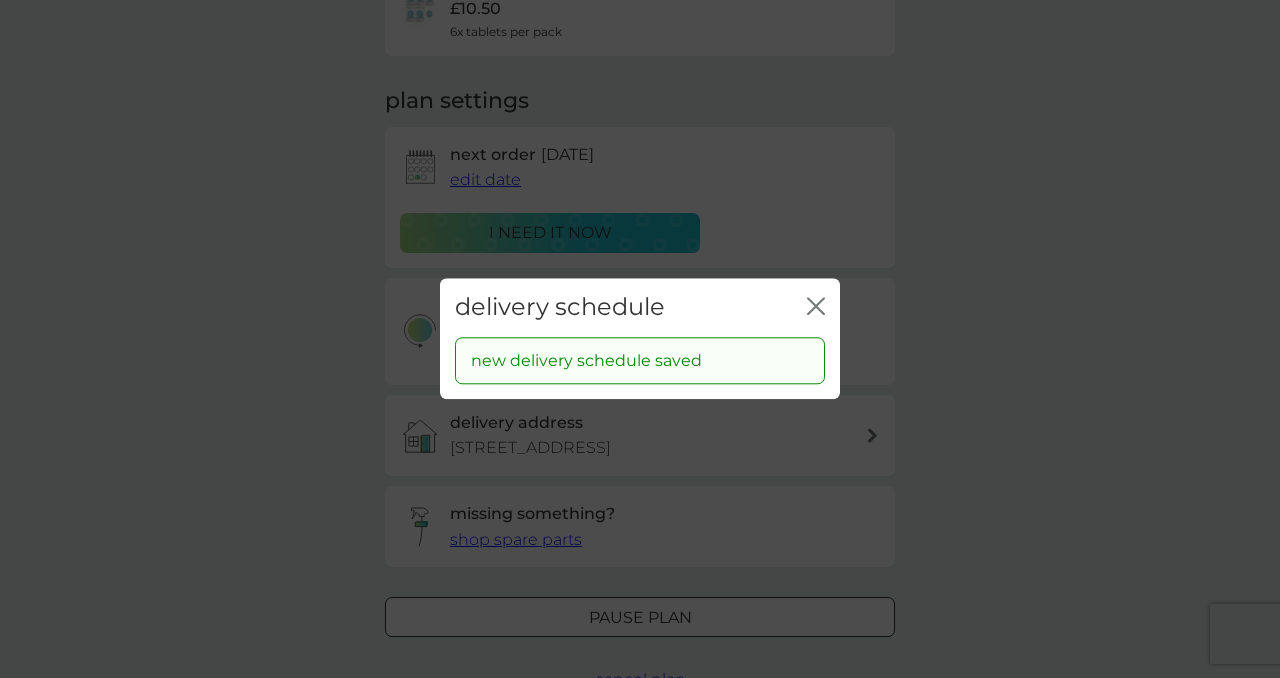 click on "close" 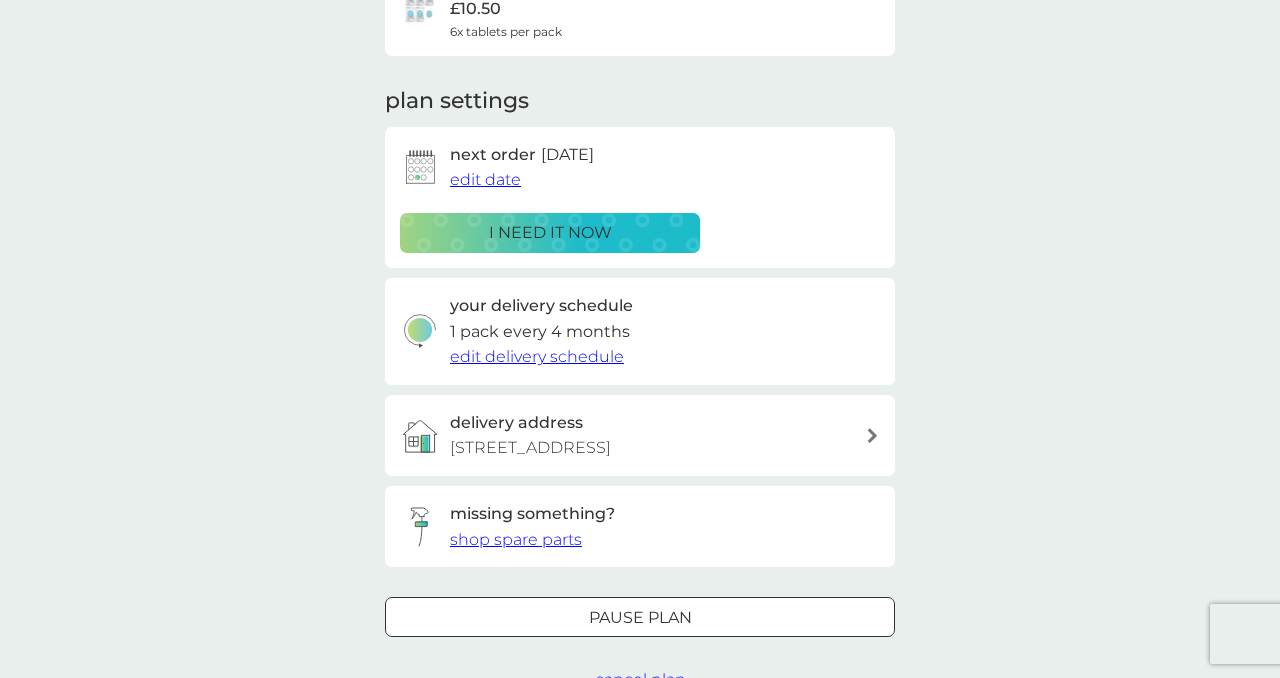 click on "edit date" at bounding box center [485, 179] 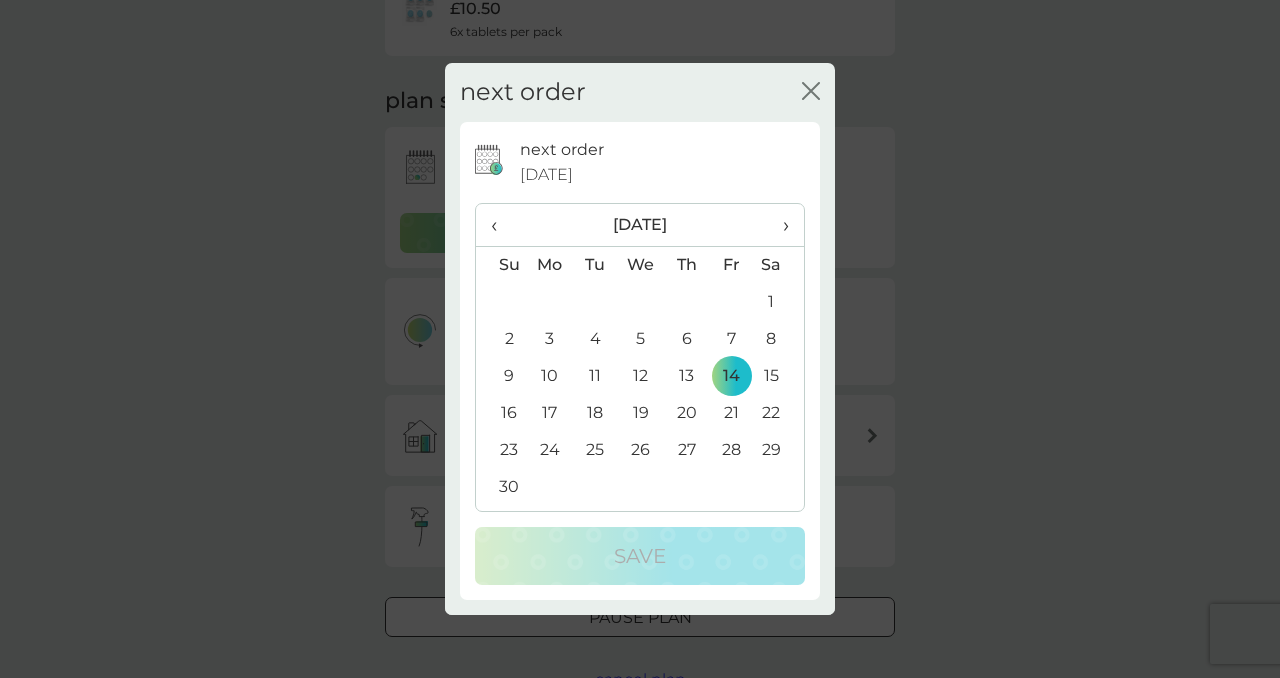 click on "‹" at bounding box center (501, 225) 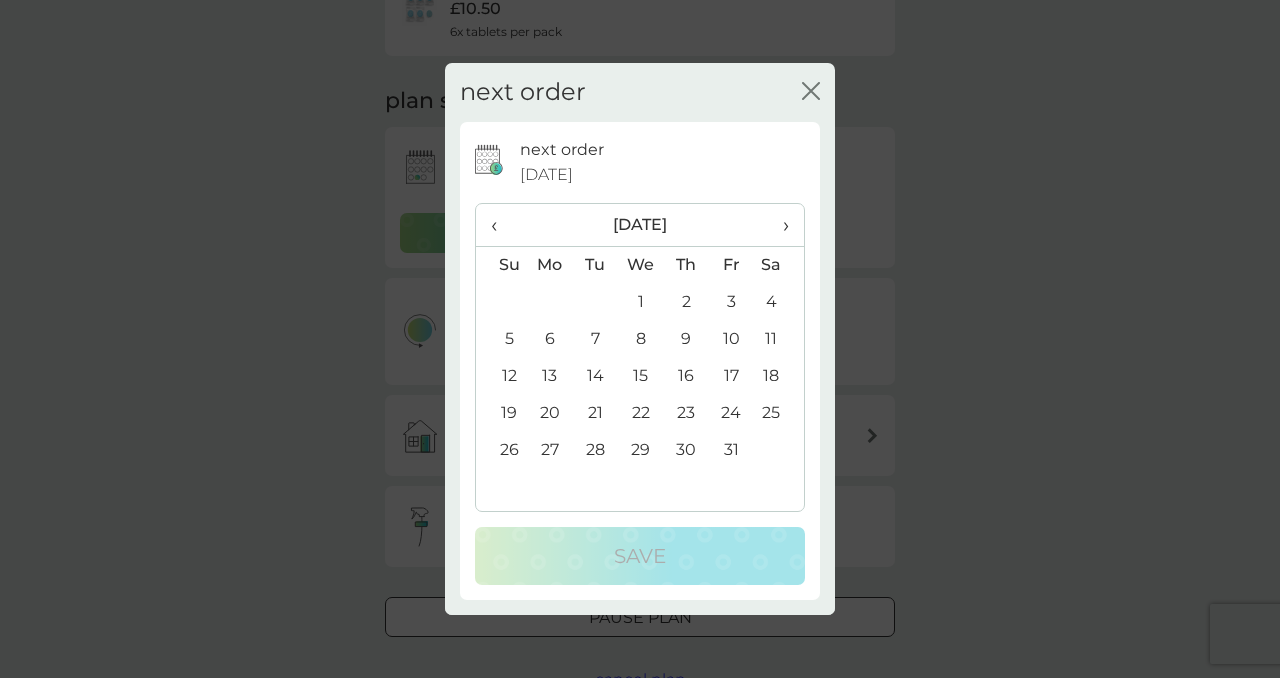 click on "‹" at bounding box center [501, 225] 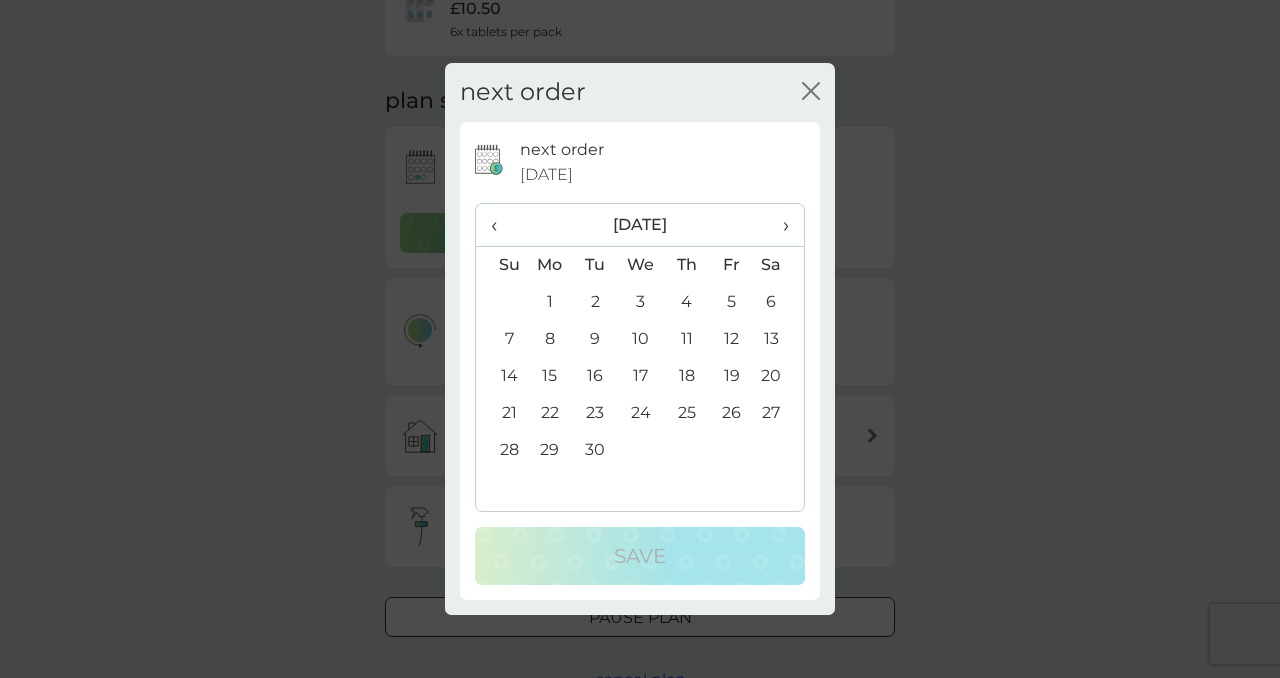 click on "‹" at bounding box center [501, 225] 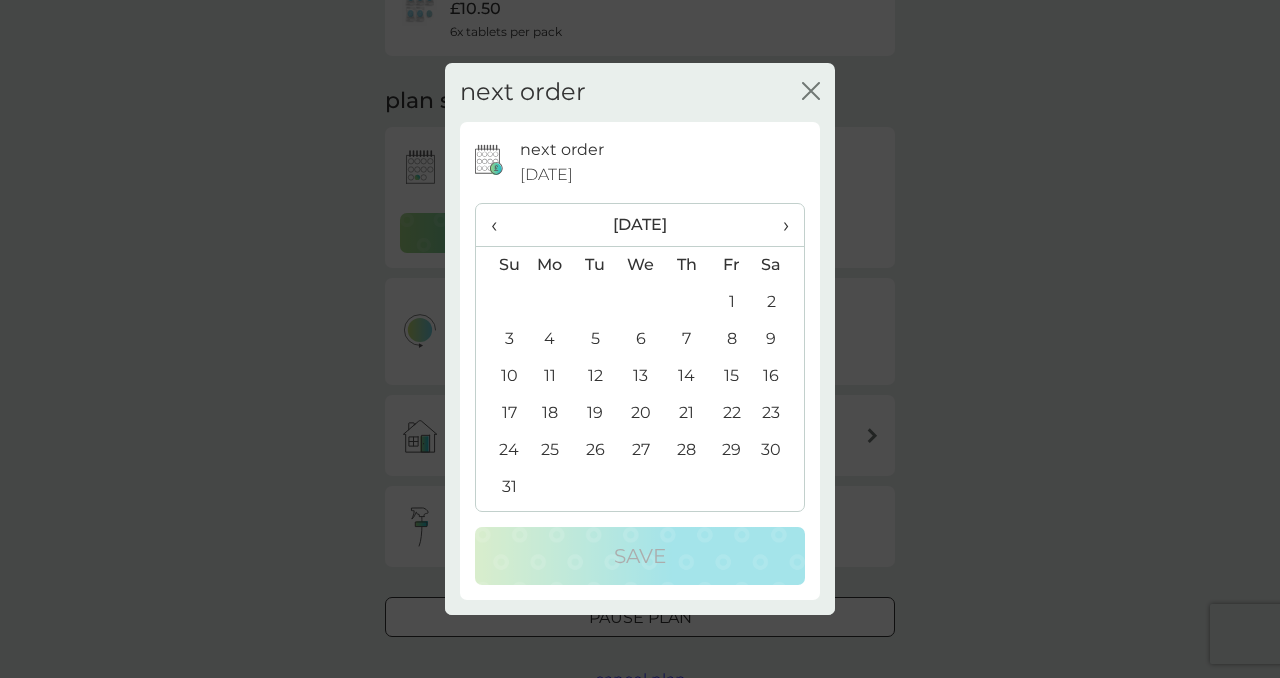 click on "31" at bounding box center [501, 487] 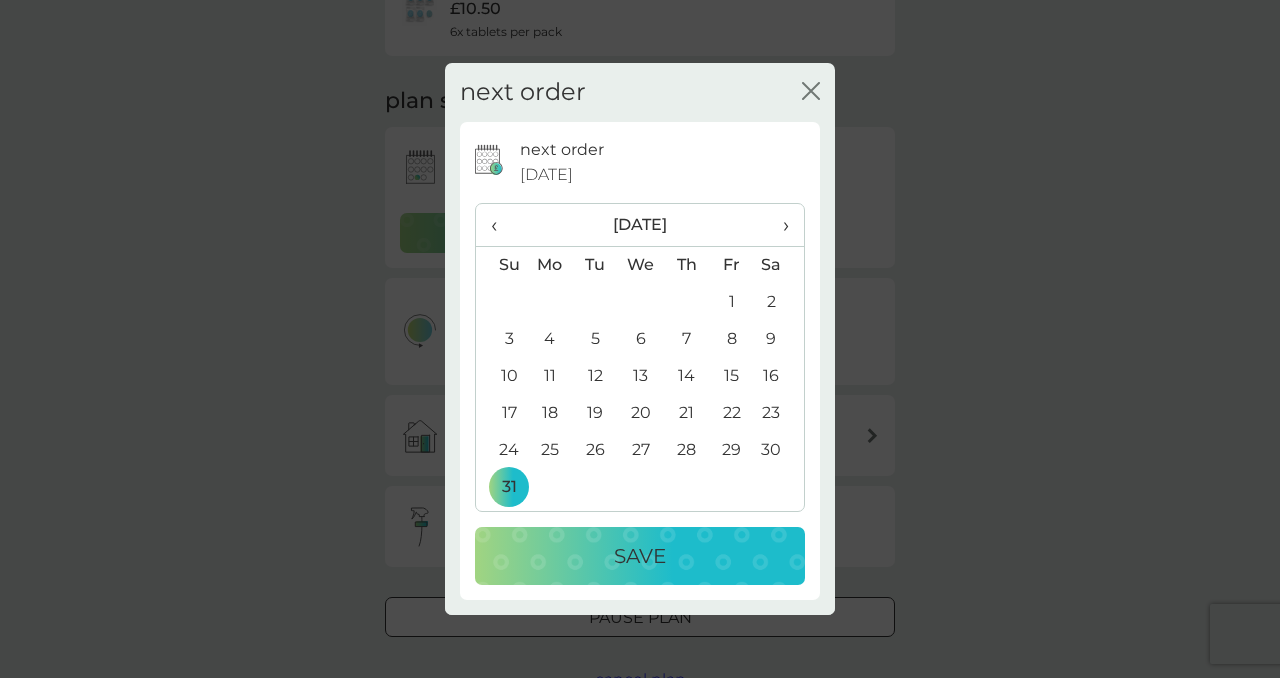 click on "›" at bounding box center (779, 225) 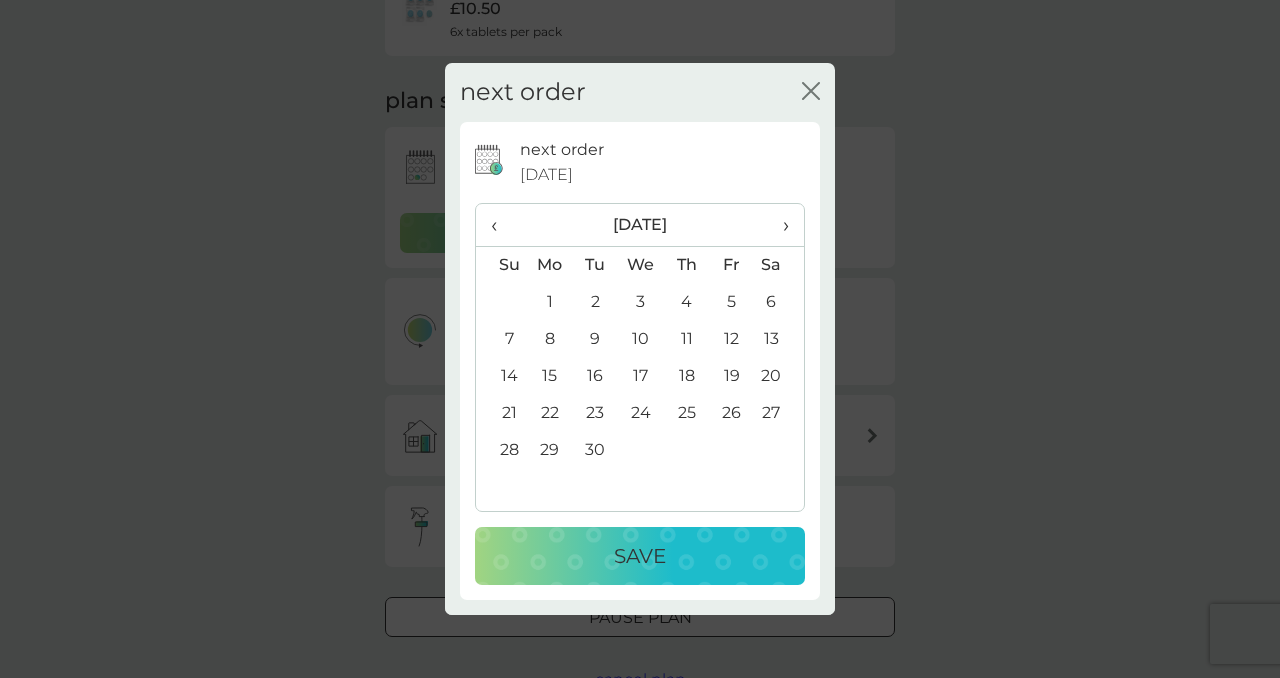 click on "1" at bounding box center [550, 302] 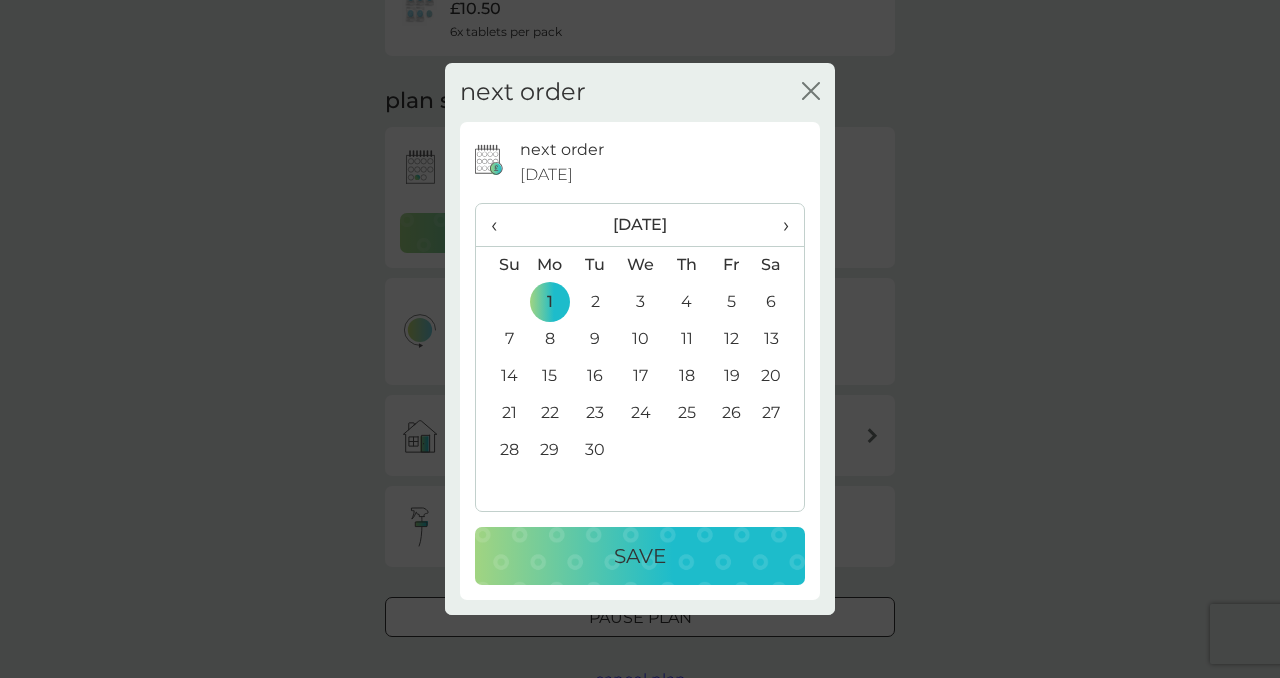 click on "Save" at bounding box center (640, 556) 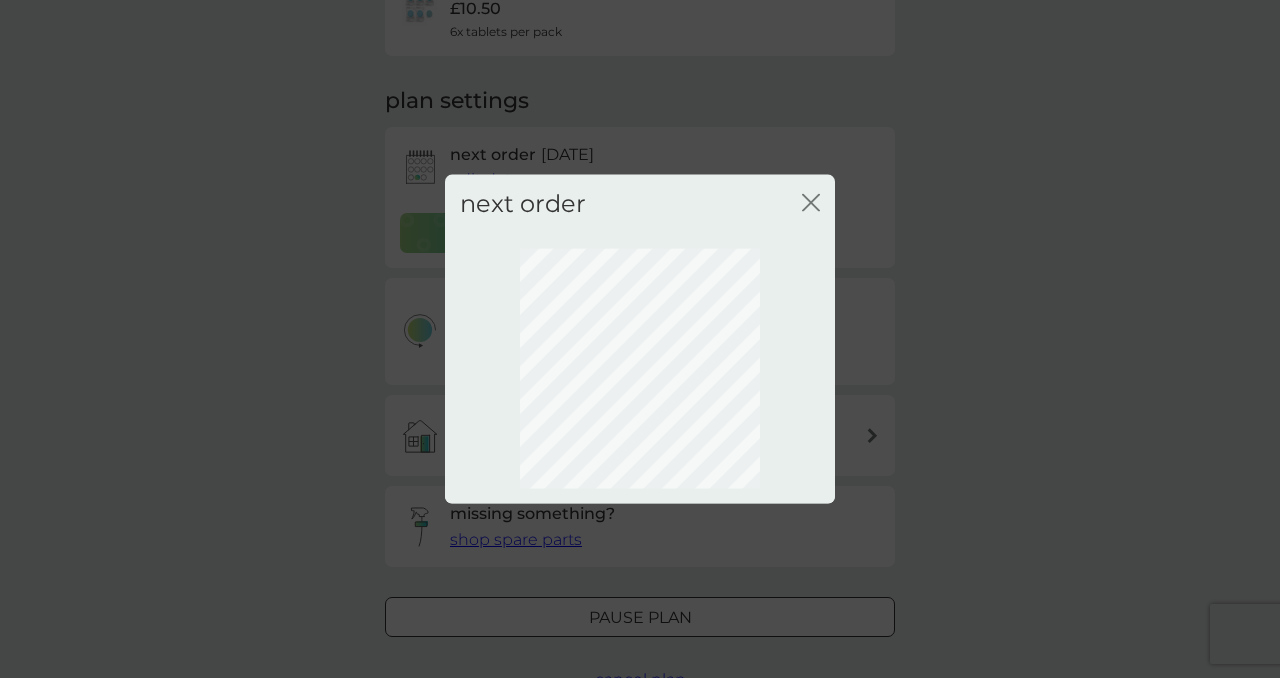 scroll, scrollTop: 160, scrollLeft: 0, axis: vertical 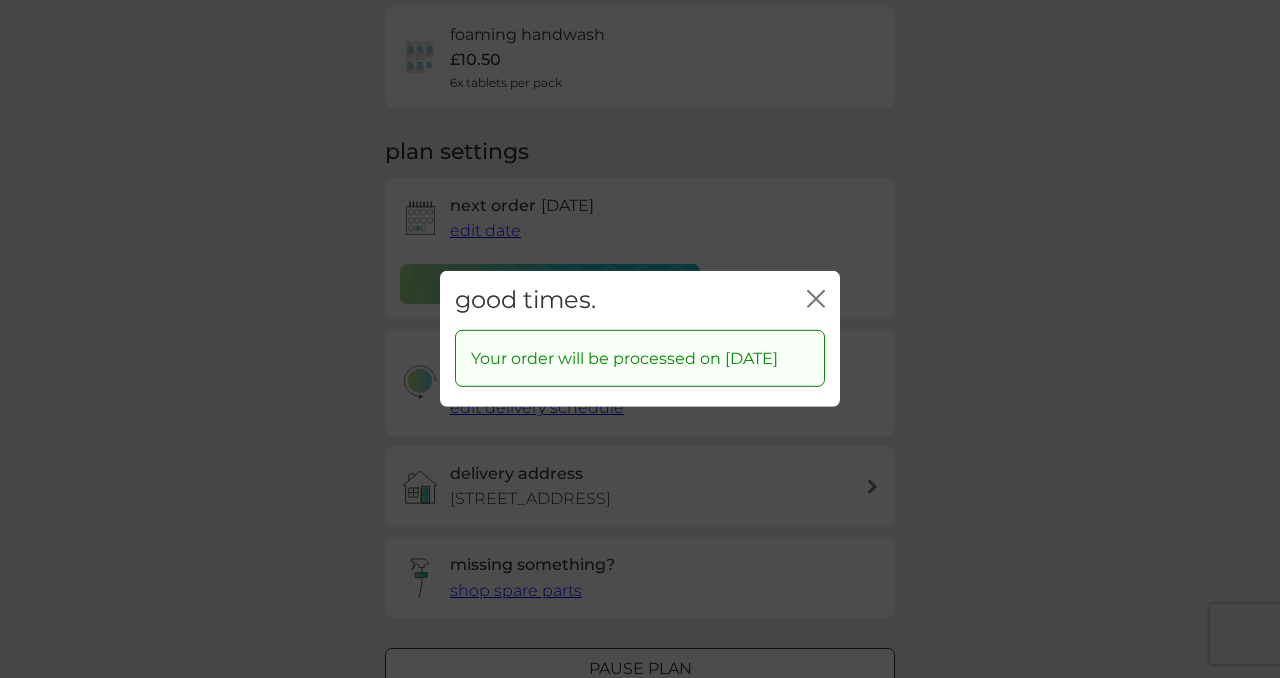 click 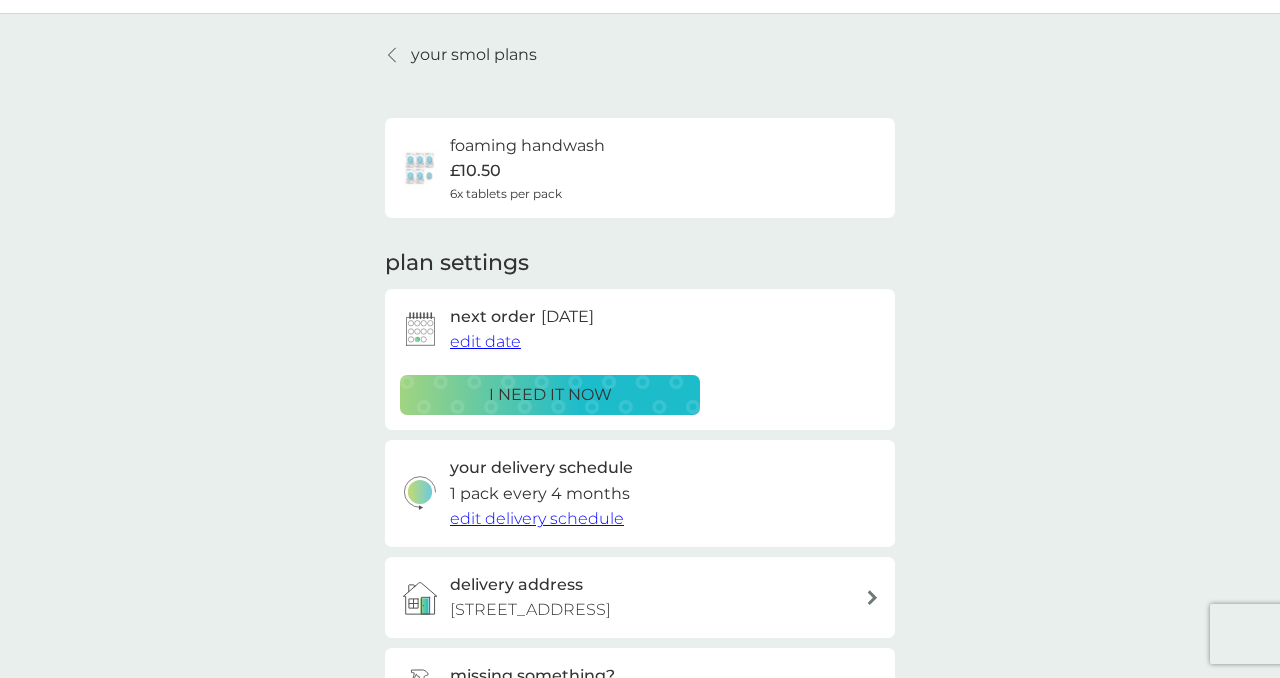 scroll, scrollTop: 0, scrollLeft: 0, axis: both 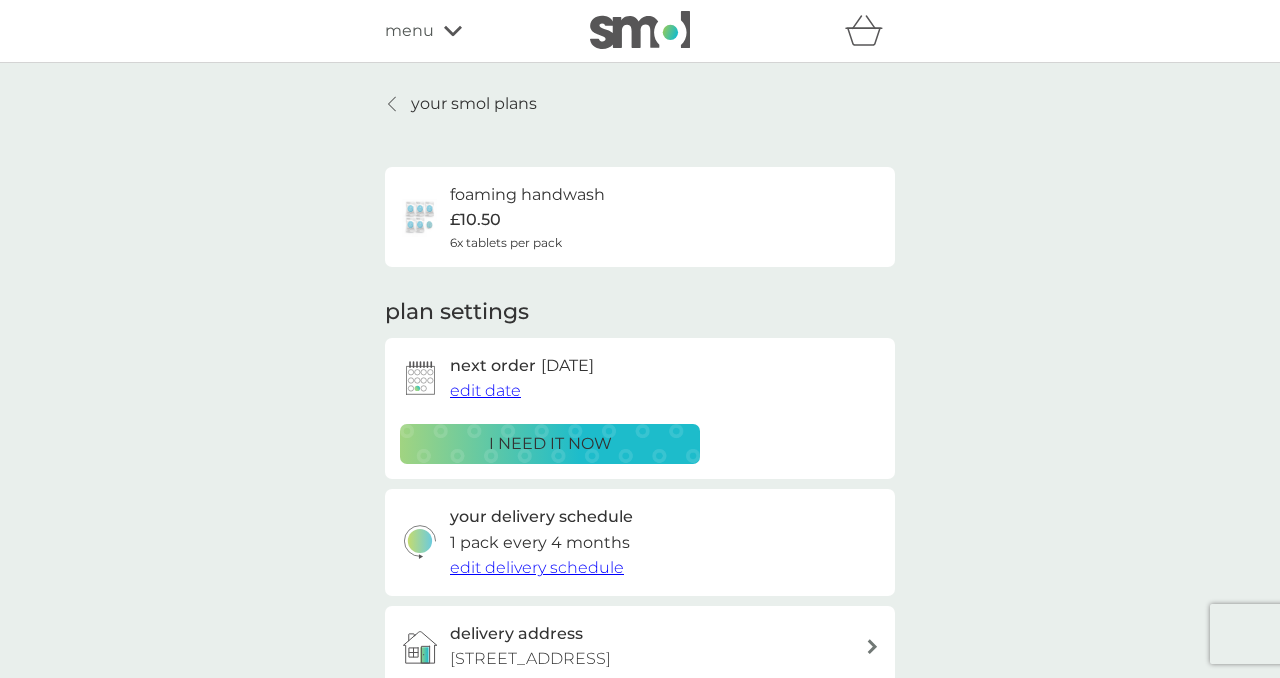 click 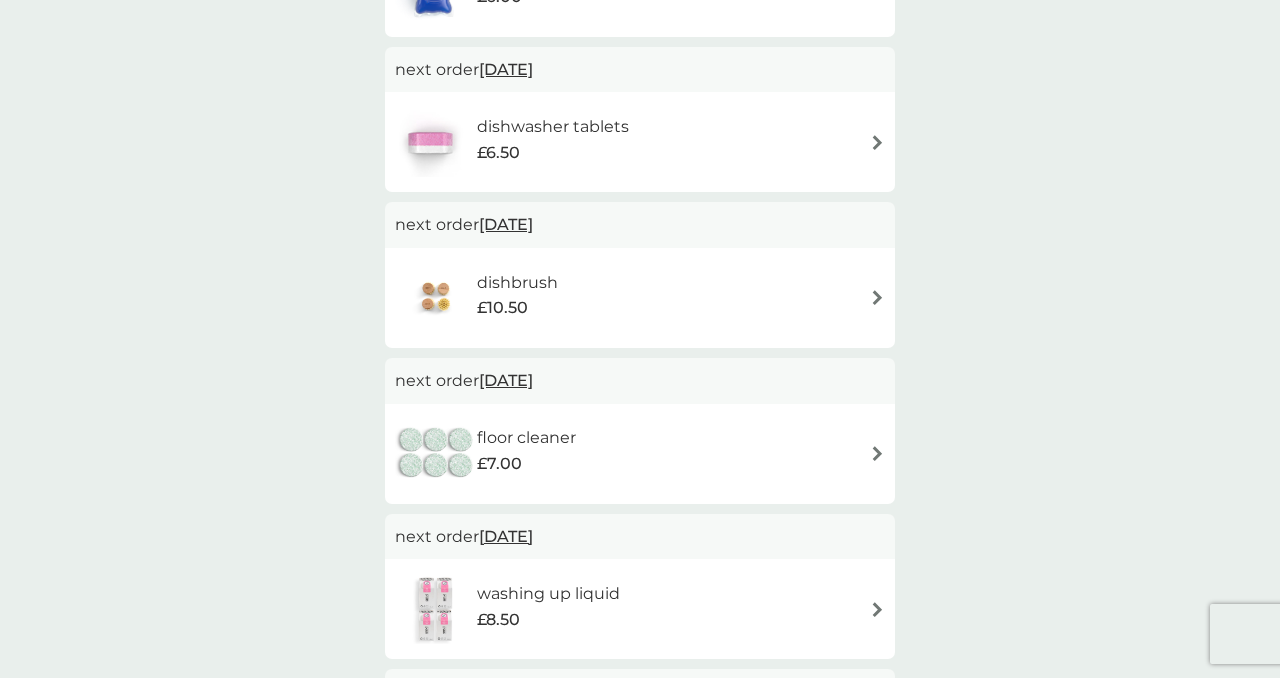 scroll, scrollTop: 460, scrollLeft: 0, axis: vertical 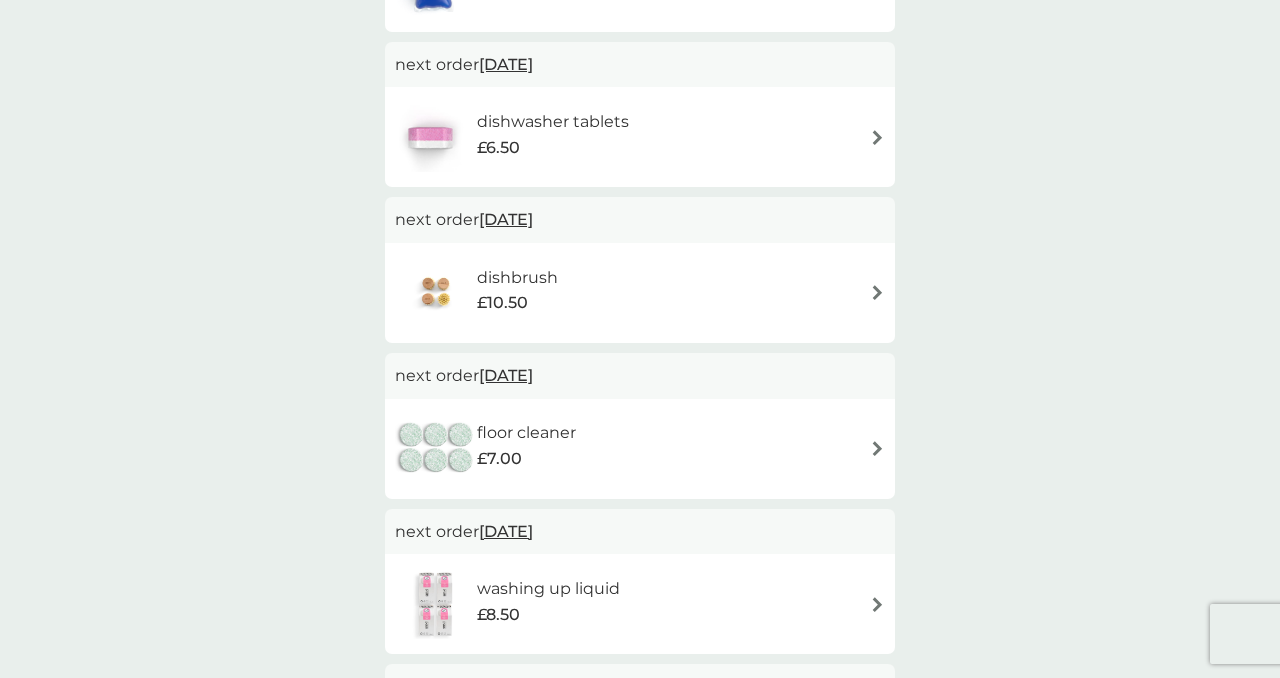 click on "dishbrush £10.50" at bounding box center (640, 293) 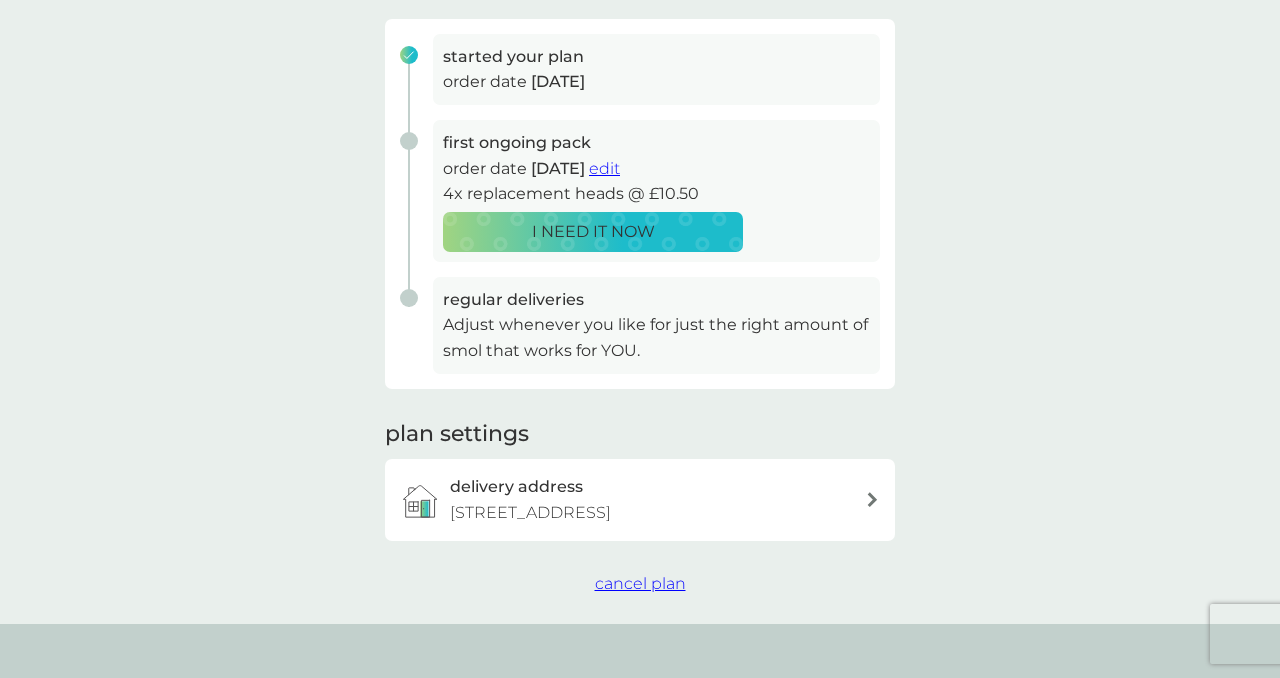 scroll, scrollTop: 303, scrollLeft: 0, axis: vertical 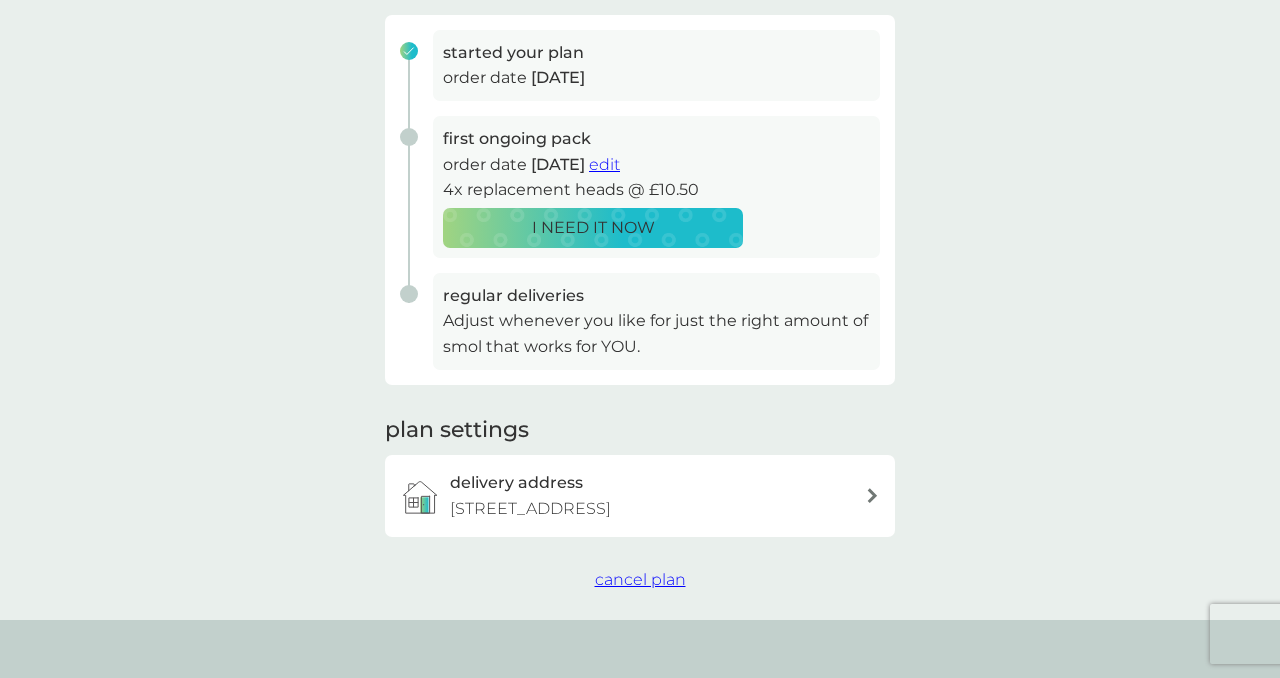 click on "edit" at bounding box center [604, 164] 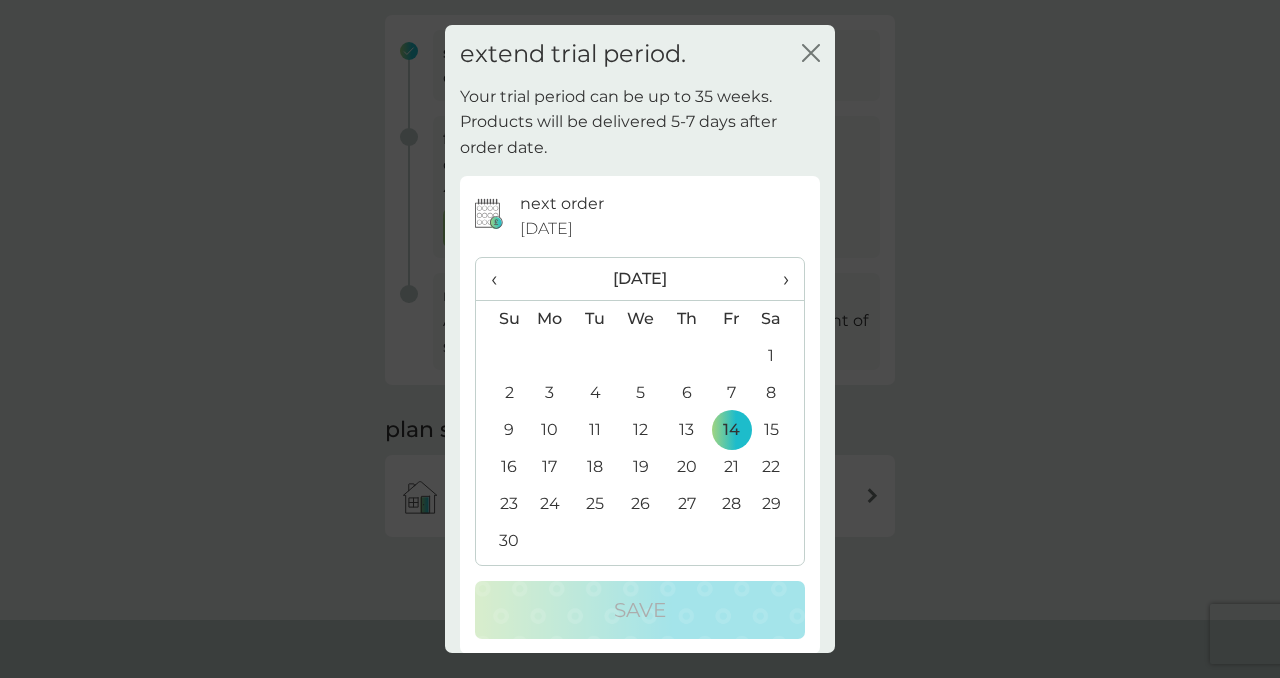 click on "›" at bounding box center [779, 279] 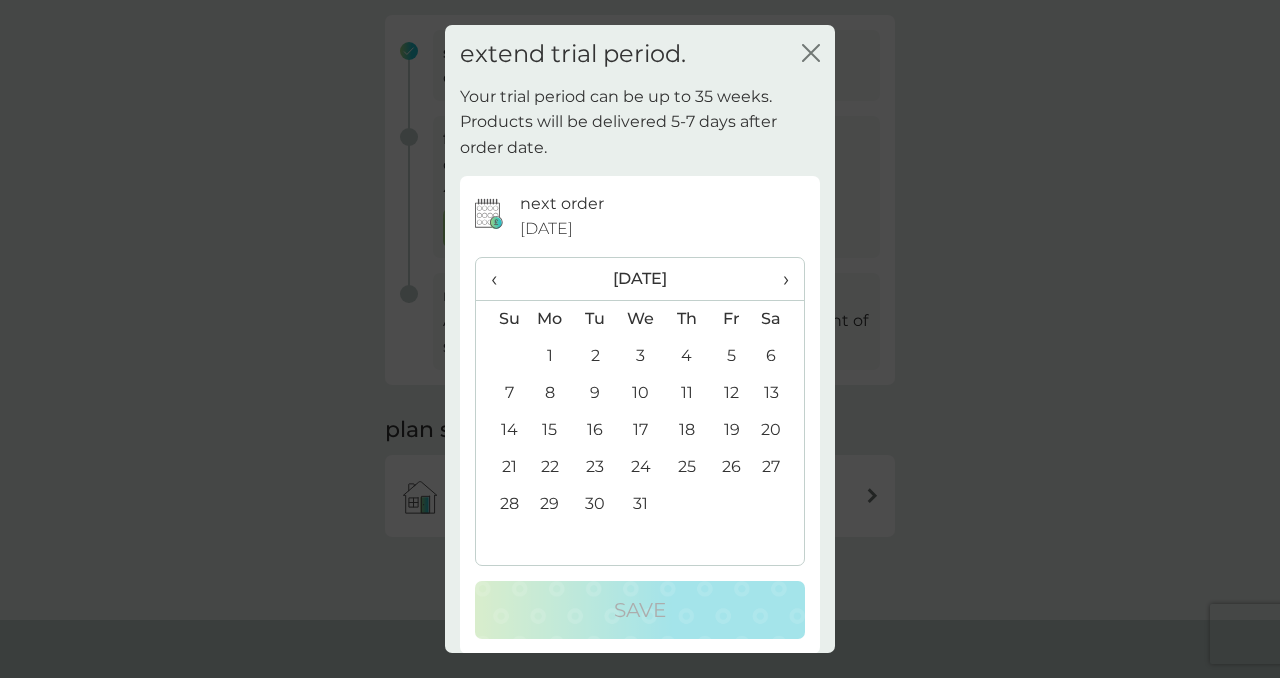 click on "›" at bounding box center (779, 279) 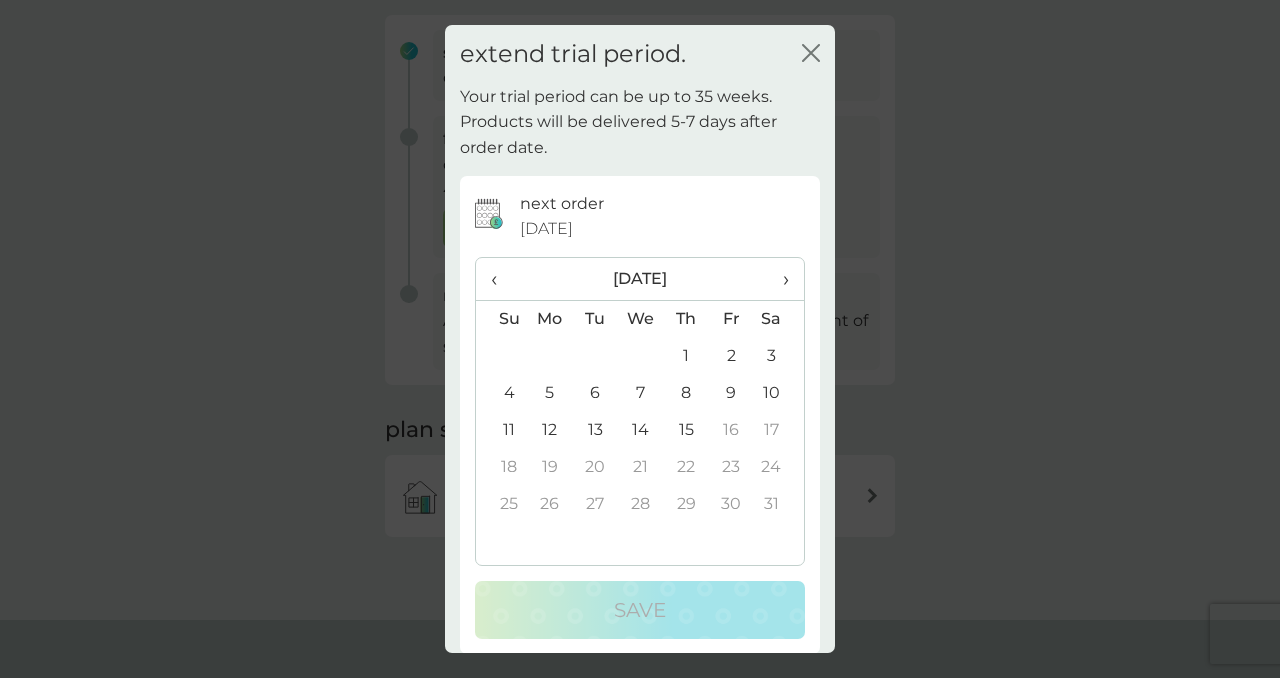 click on "1" at bounding box center (686, 356) 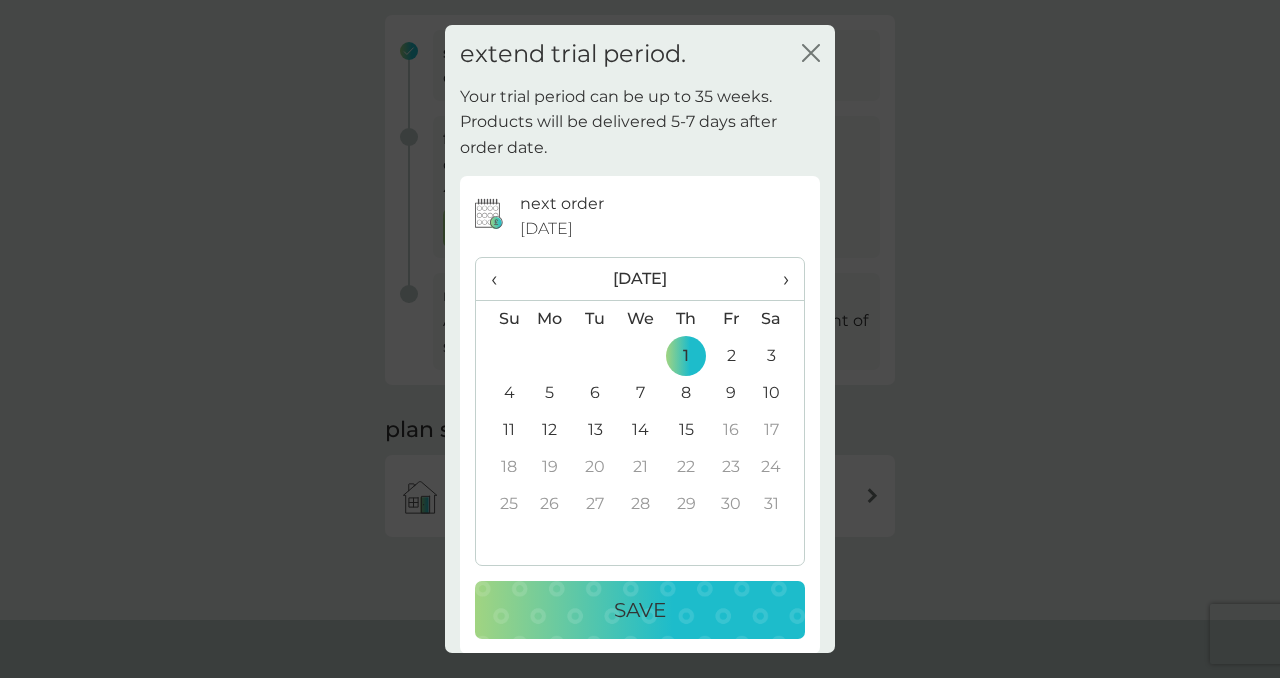 click on "Save" at bounding box center [640, 610] 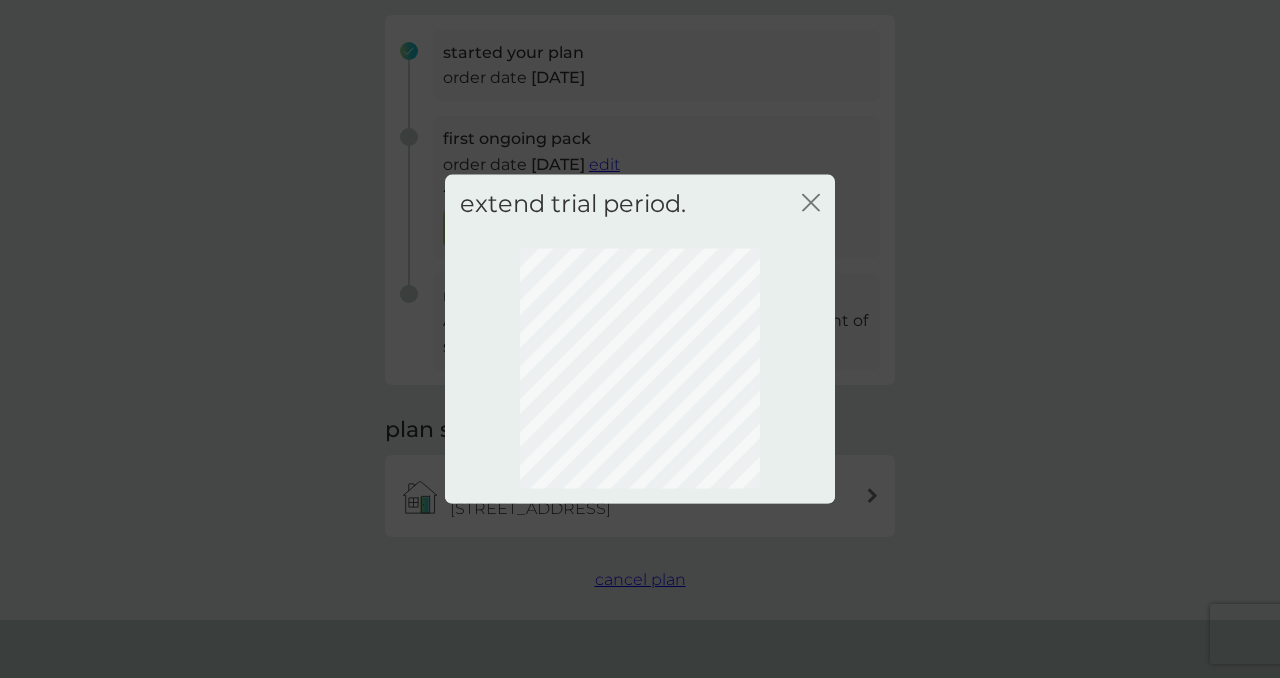 scroll, scrollTop: 160, scrollLeft: 0, axis: vertical 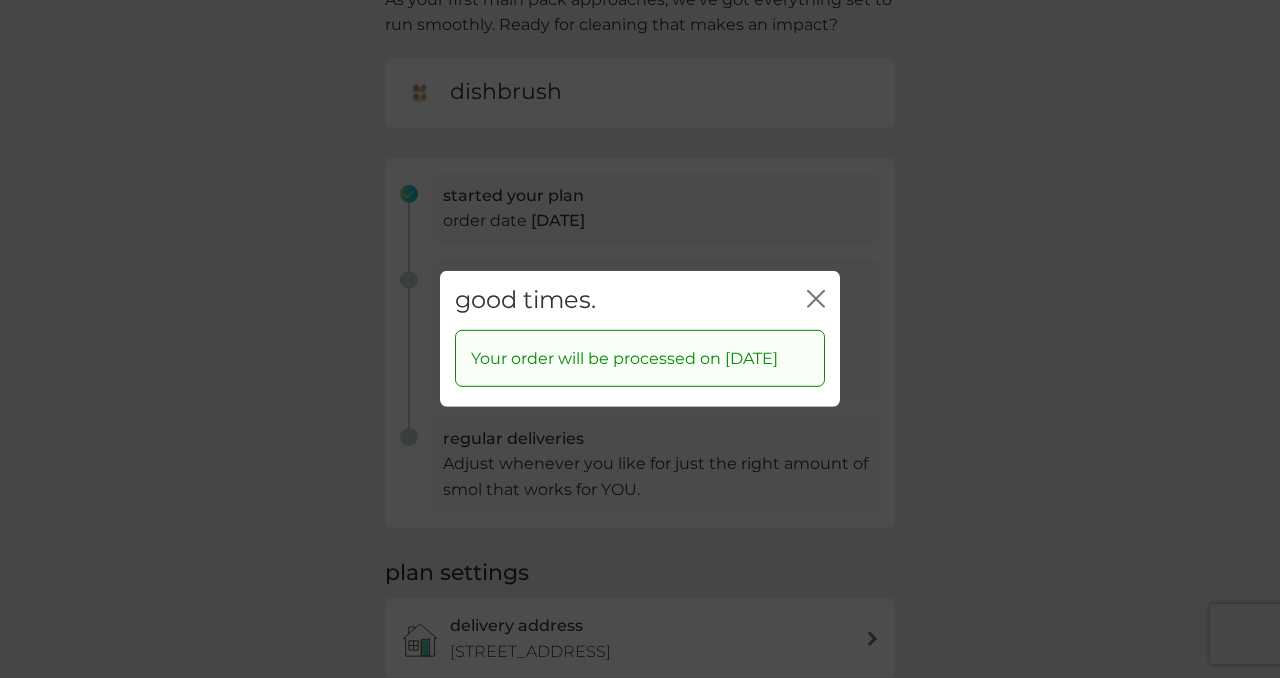 click on "close" 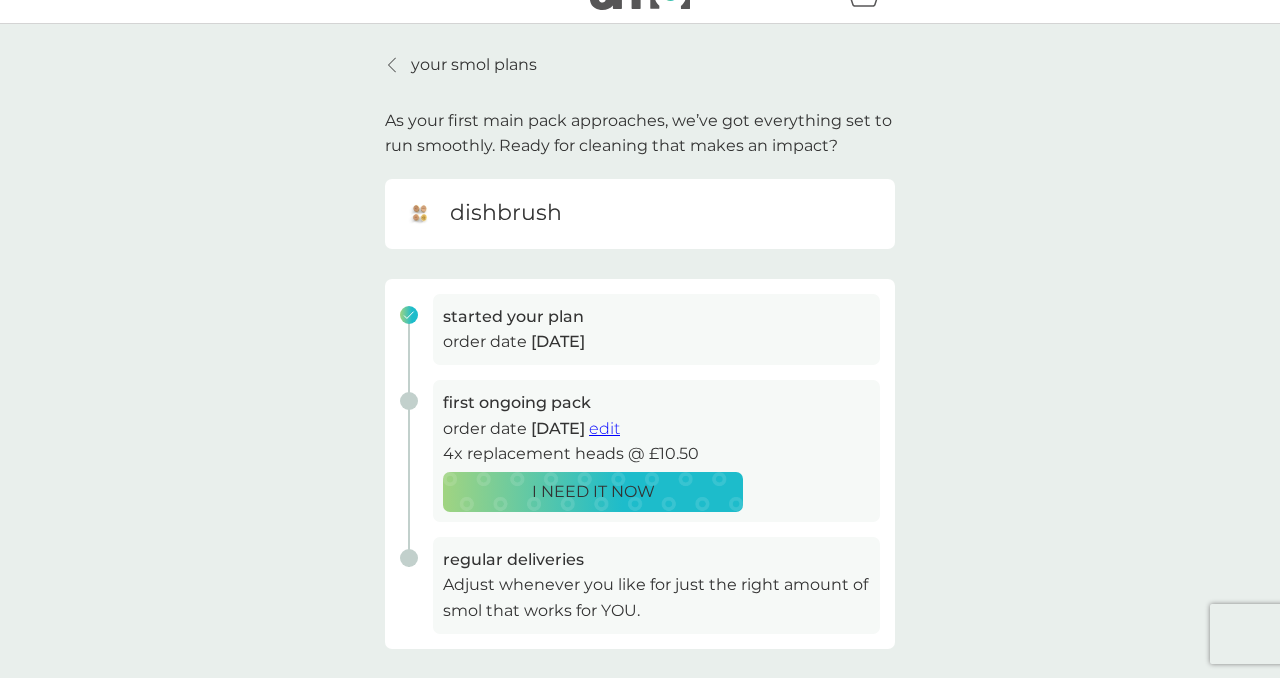scroll, scrollTop: 0, scrollLeft: 0, axis: both 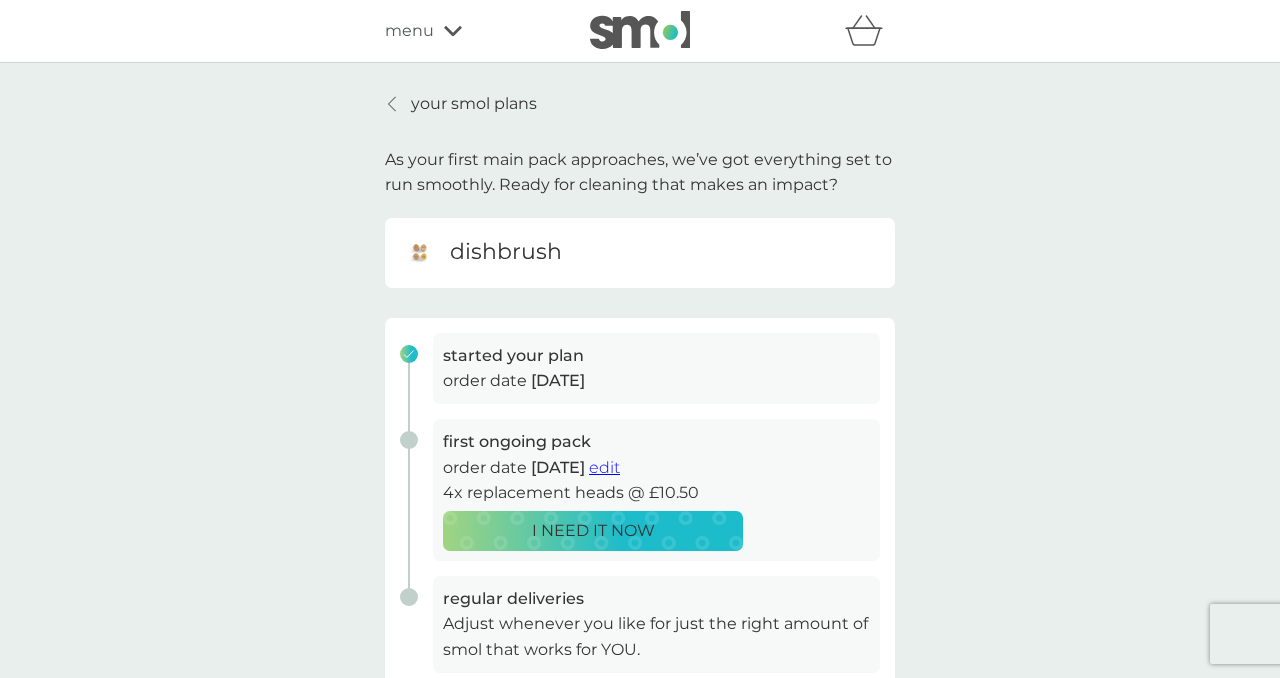 click 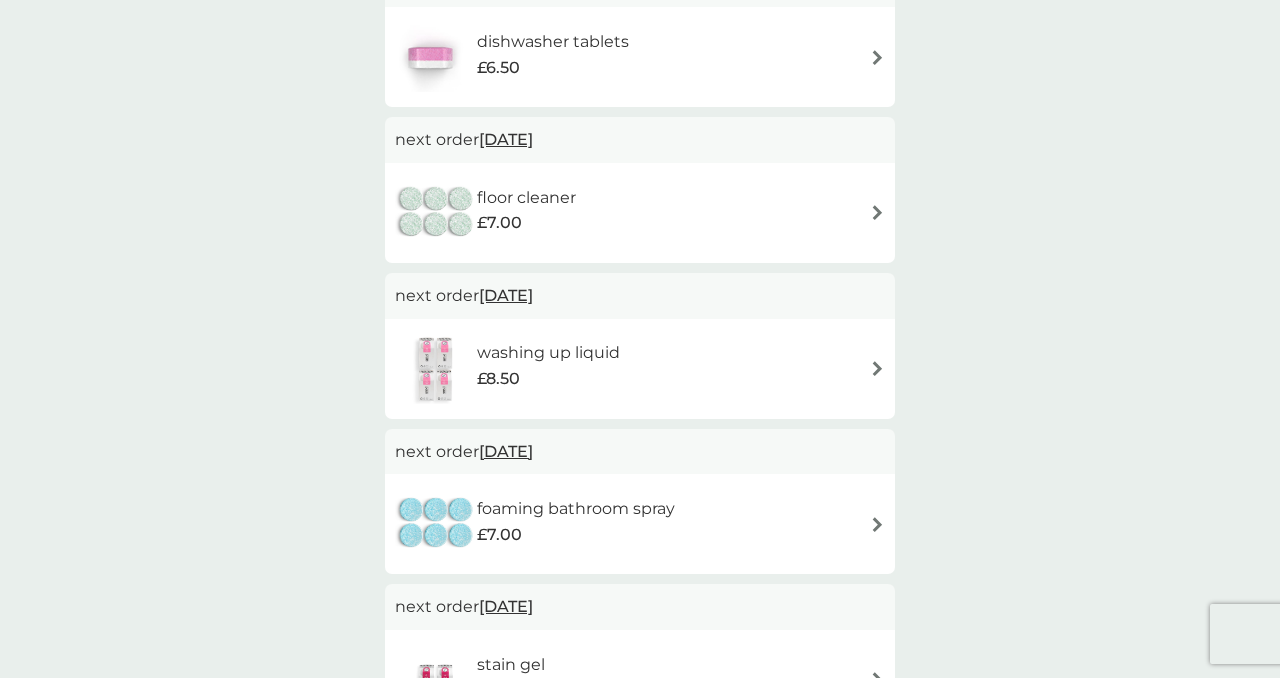 scroll, scrollTop: 0, scrollLeft: 0, axis: both 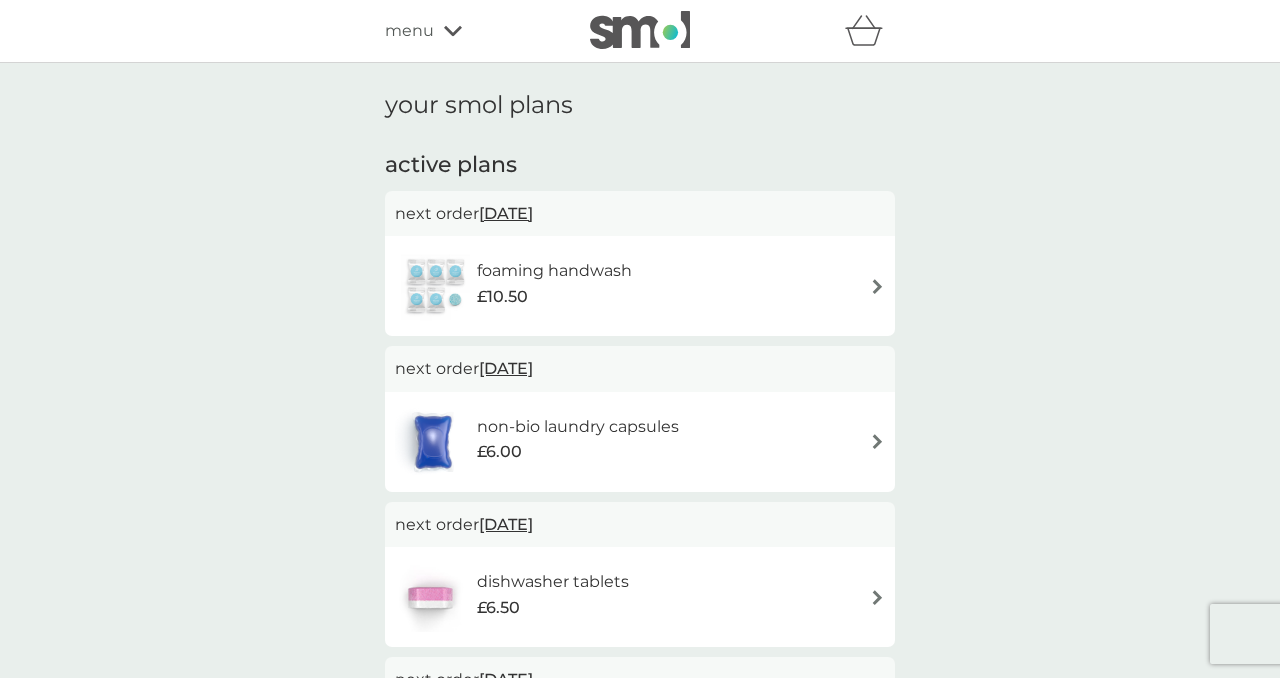 click on "menu" at bounding box center (470, 31) 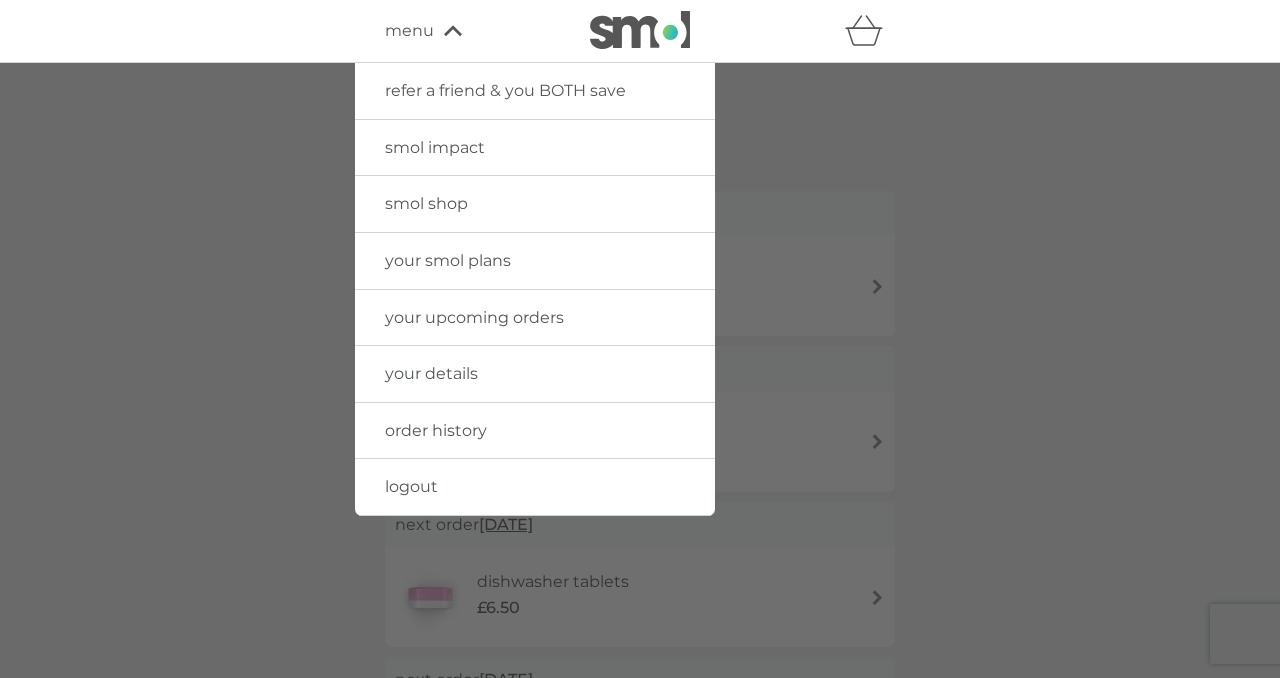 click on "logout" at bounding box center [411, 486] 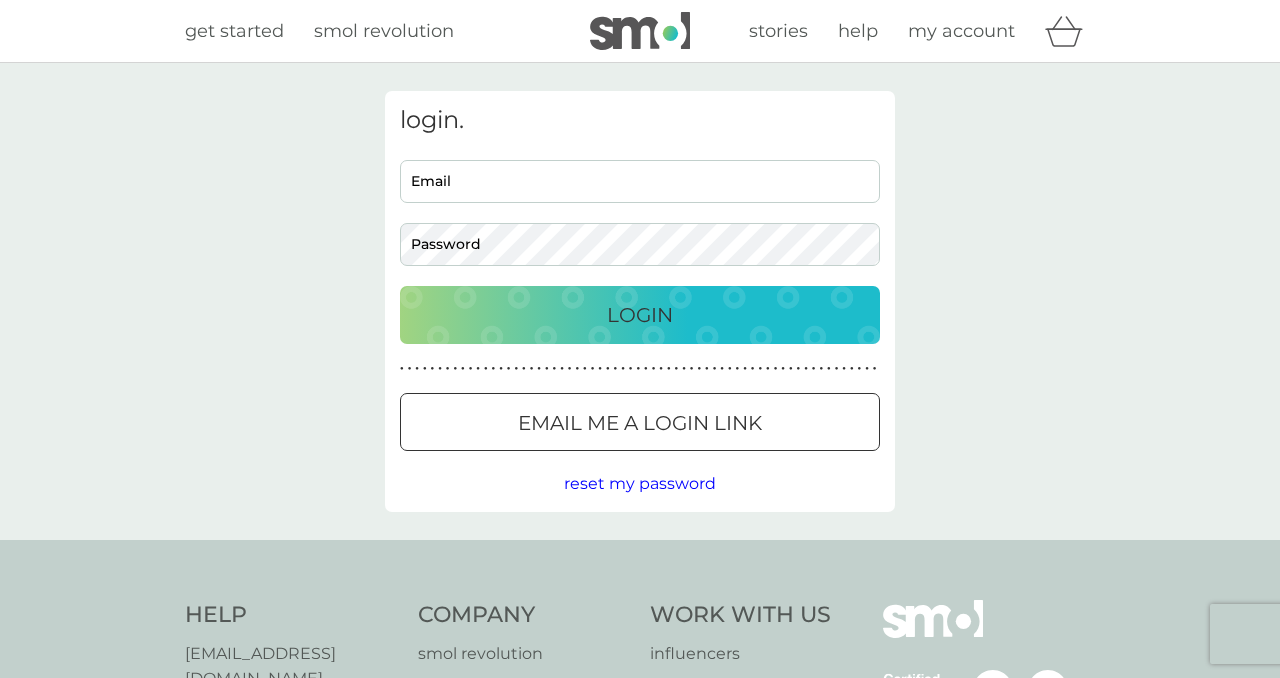 scroll, scrollTop: 0, scrollLeft: 0, axis: both 